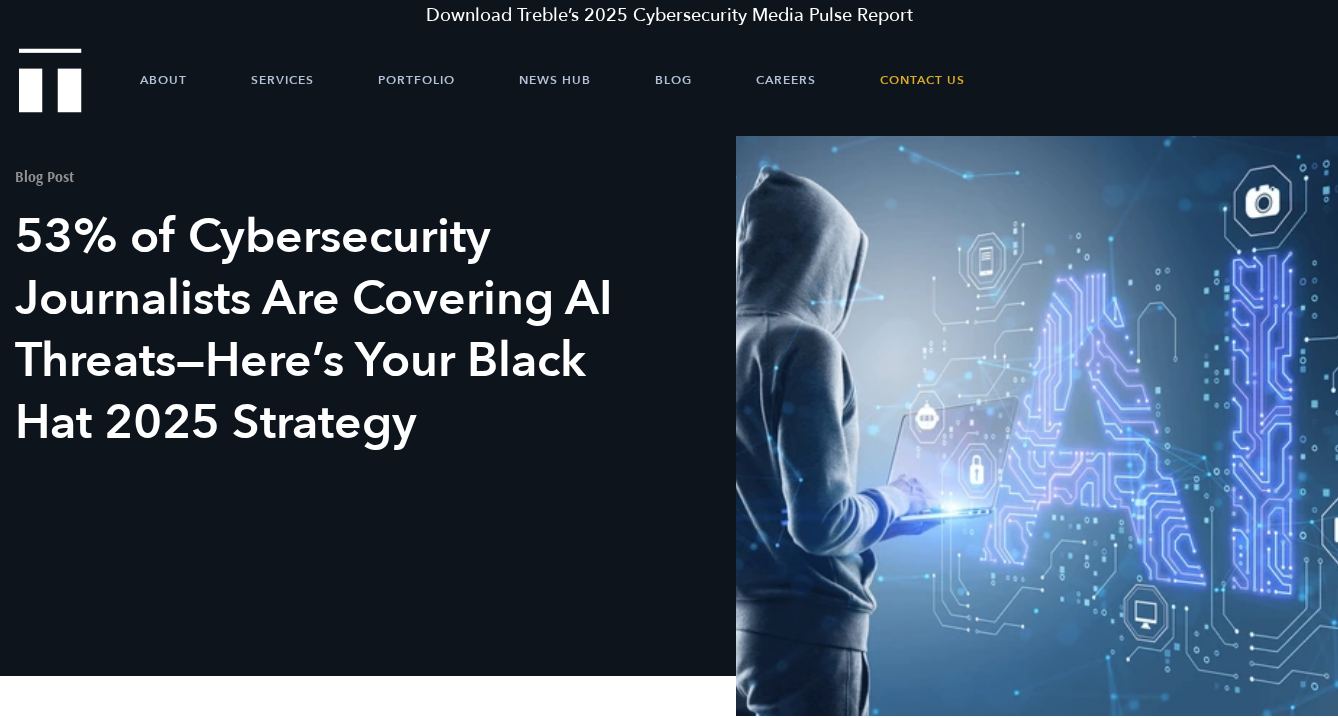scroll, scrollTop: -38, scrollLeft: 0, axis: vertical 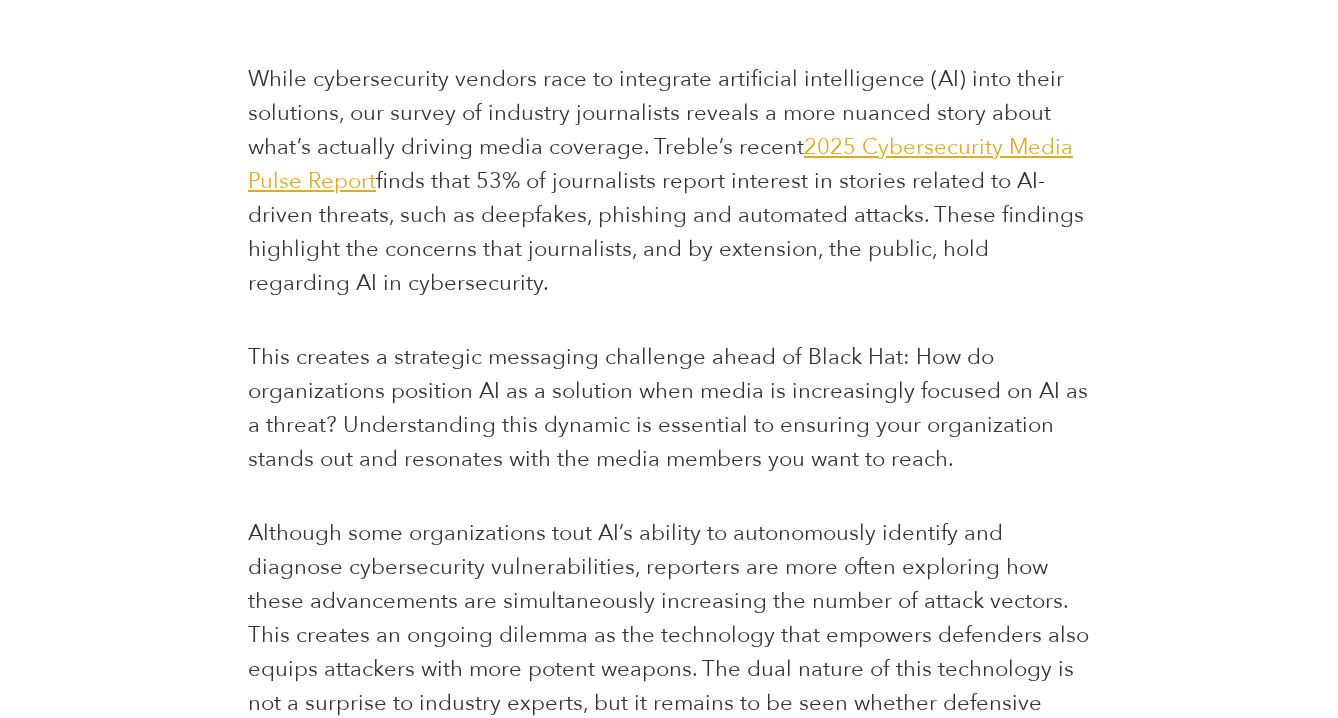 click on "While cybersecurity vendors race to integrate artificial intelligence (AI) into their solutions, our survey of industry journalists reveals a more nuanced story about what’s actually driving media coverage. Treble’s recent  2025 Cybersecurity Media Pulse Report  finds that 53% of journalists report interest in stories related to AI-driven threats, such as deepfakes, phishing and automated attacks. These findings highlight the concerns that journalists, and by extension, the public, hold regarding AI in cybersecurity." at bounding box center [669, 181] 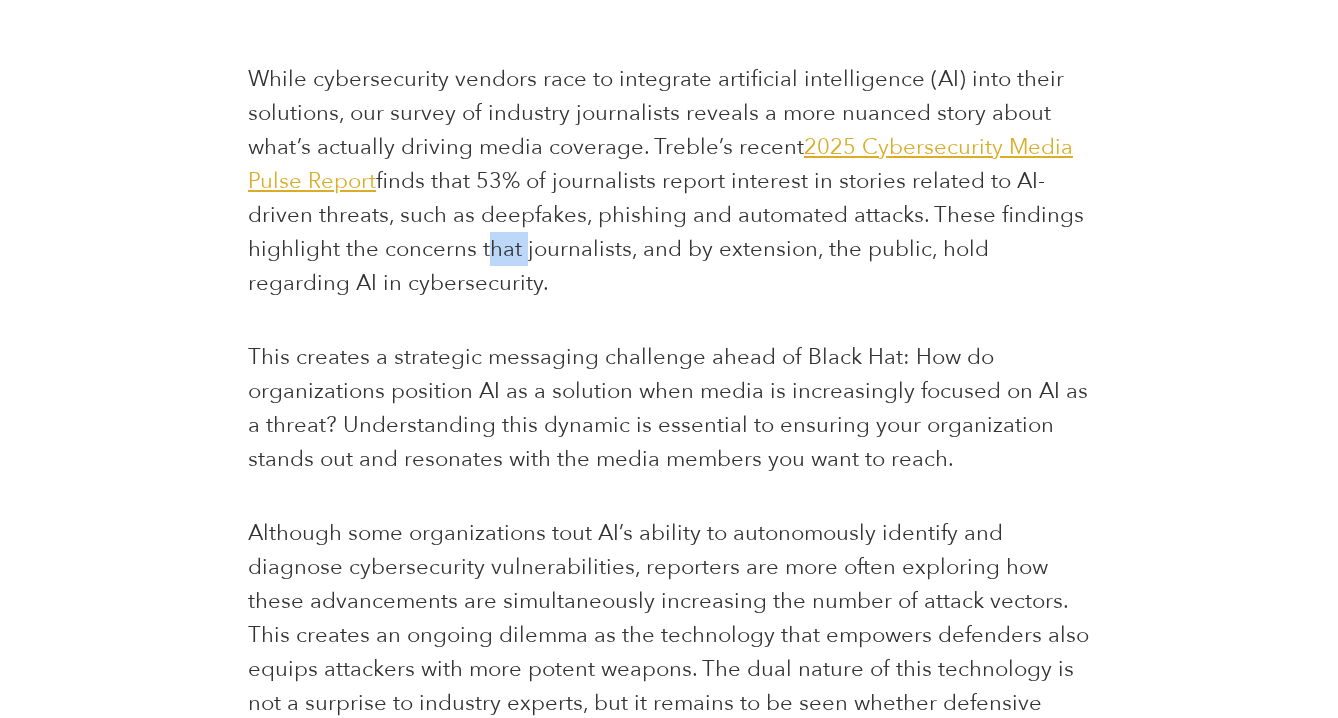 click on "While cybersecurity vendors race to integrate artificial intelligence (AI) into their solutions, our survey of industry journalists reveals a more nuanced story about what’s actually driving media coverage. Treble’s recent  2025 Cybersecurity Media Pulse Report  finds that 53% of journalists report interest in stories related to AI-driven threats, such as deepfakes, phishing and automated attacks. These findings highlight the concerns that journalists, and by extension, the public, hold regarding AI in cybersecurity." at bounding box center [669, 181] 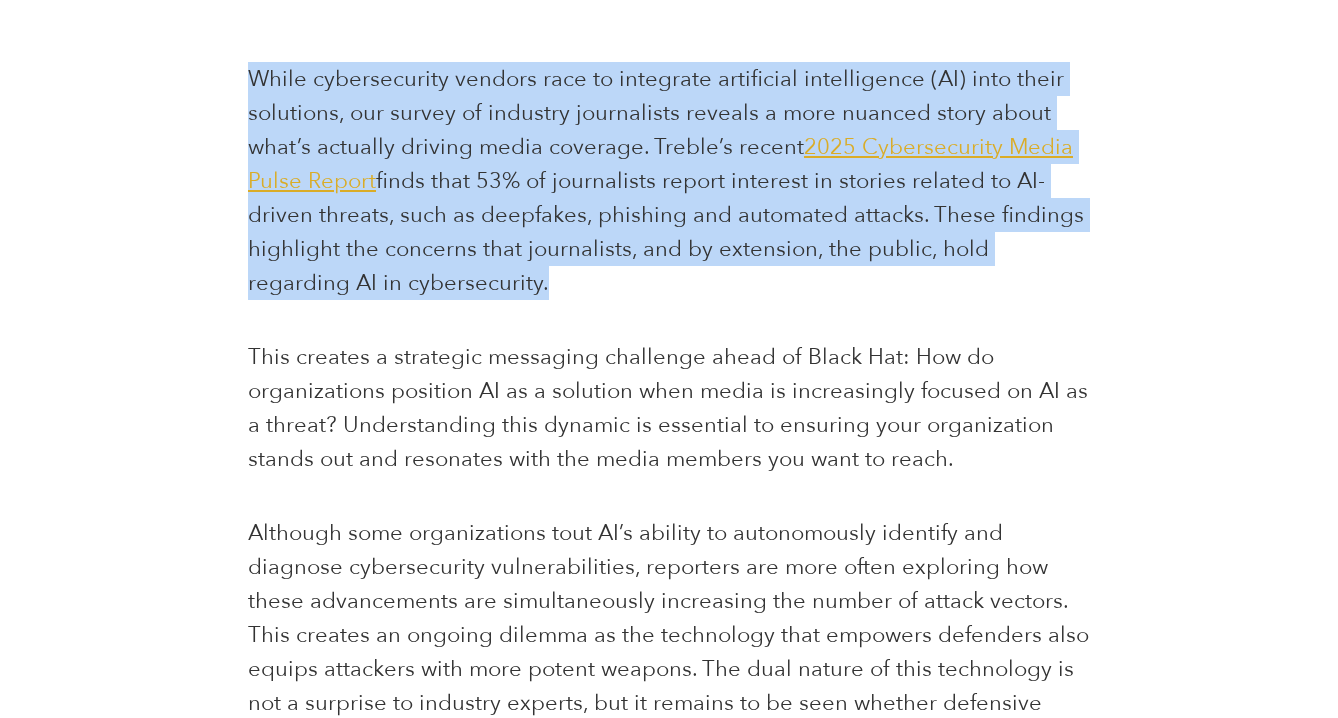 click on "finds that 53% of journalists report interest in stories related to AI-driven threats, such as deepfakes, phishing and automated attacks. These findings highlight the concerns that journalists, and by extension, the public, hold regarding AI in cybersecurity." at bounding box center [666, 232] 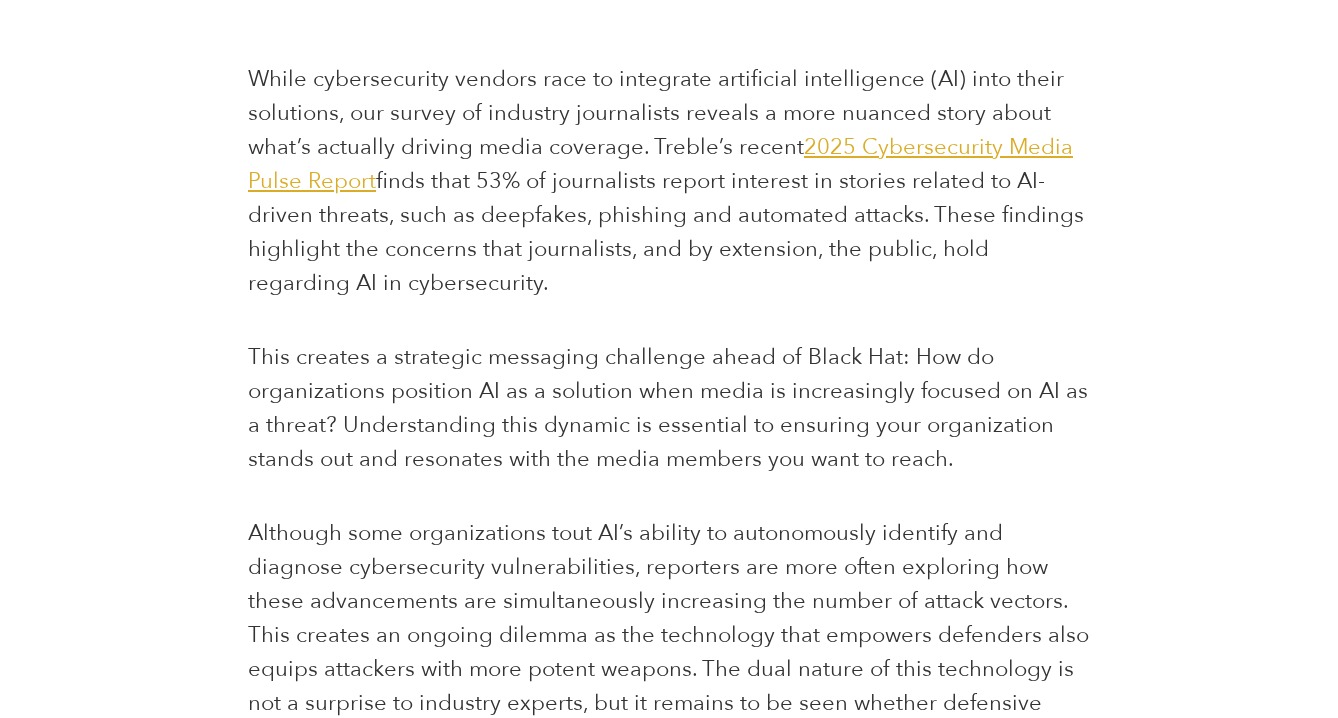 click on "finds that 53% of journalists report interest in stories related to AI-driven threats, such as deepfakes, phishing and automated attacks. These findings highlight the concerns that journalists, and by extension, the public, hold regarding AI in cybersecurity." at bounding box center [666, 232] 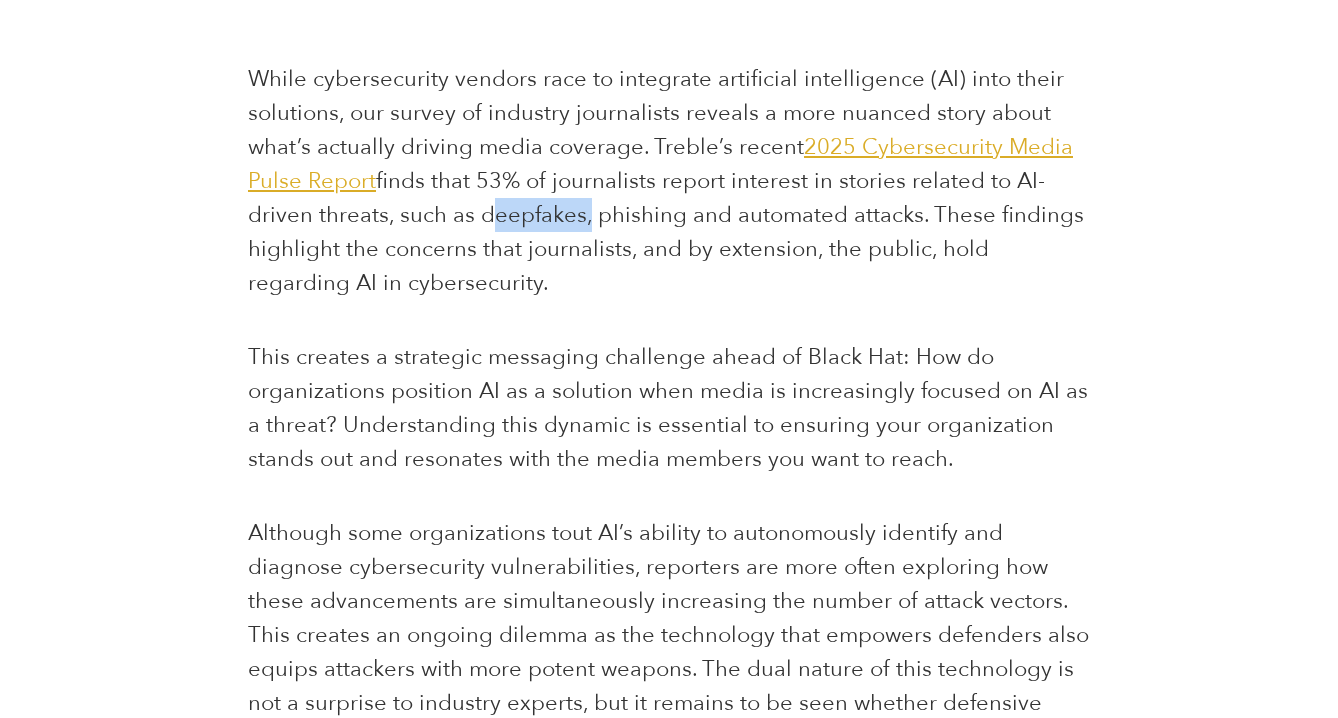 click on "finds that 53% of journalists report interest in stories related to AI-driven threats, such as deepfakes, phishing and automated attacks. These findings highlight the concerns that journalists, and by extension, the public, hold regarding AI in cybersecurity." at bounding box center (666, 232) 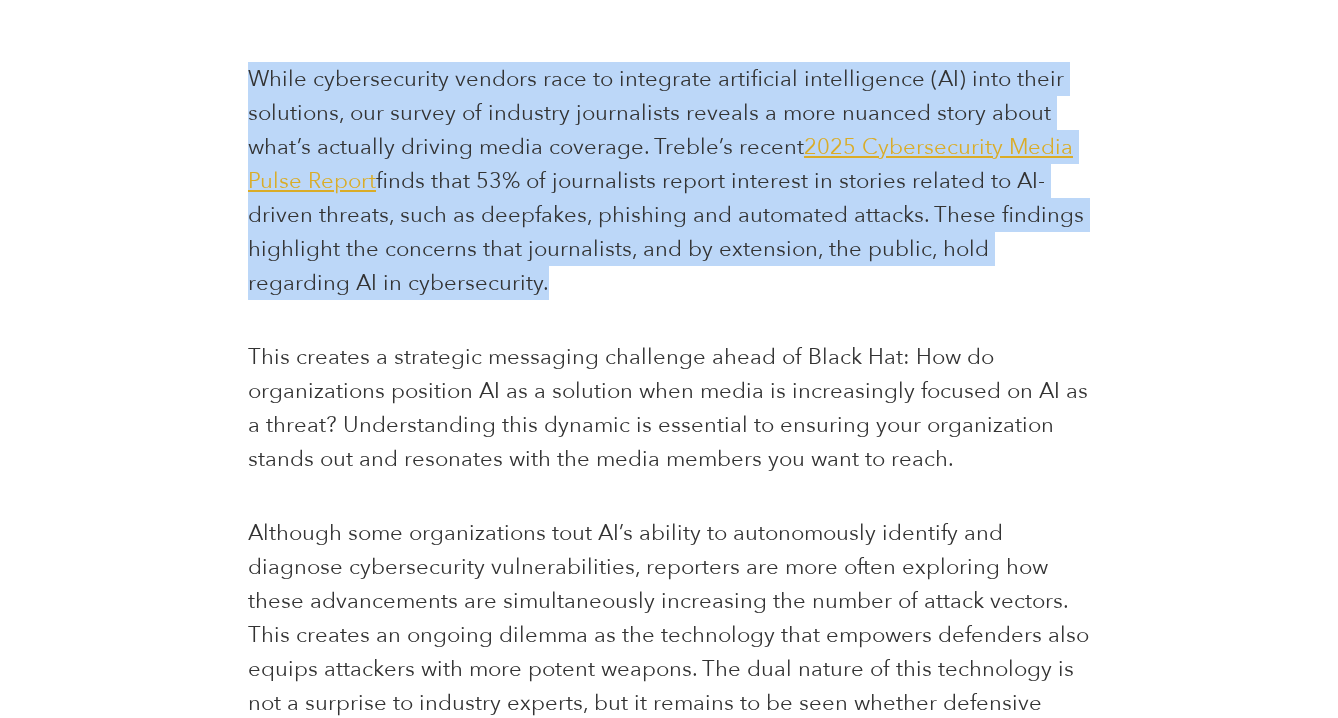 click on "finds that 53% of journalists report interest in stories related to AI-driven threats, such as deepfakes, phishing and automated attacks. These findings highlight the concerns that journalists, and by extension, the public, hold regarding AI in cybersecurity." at bounding box center [666, 232] 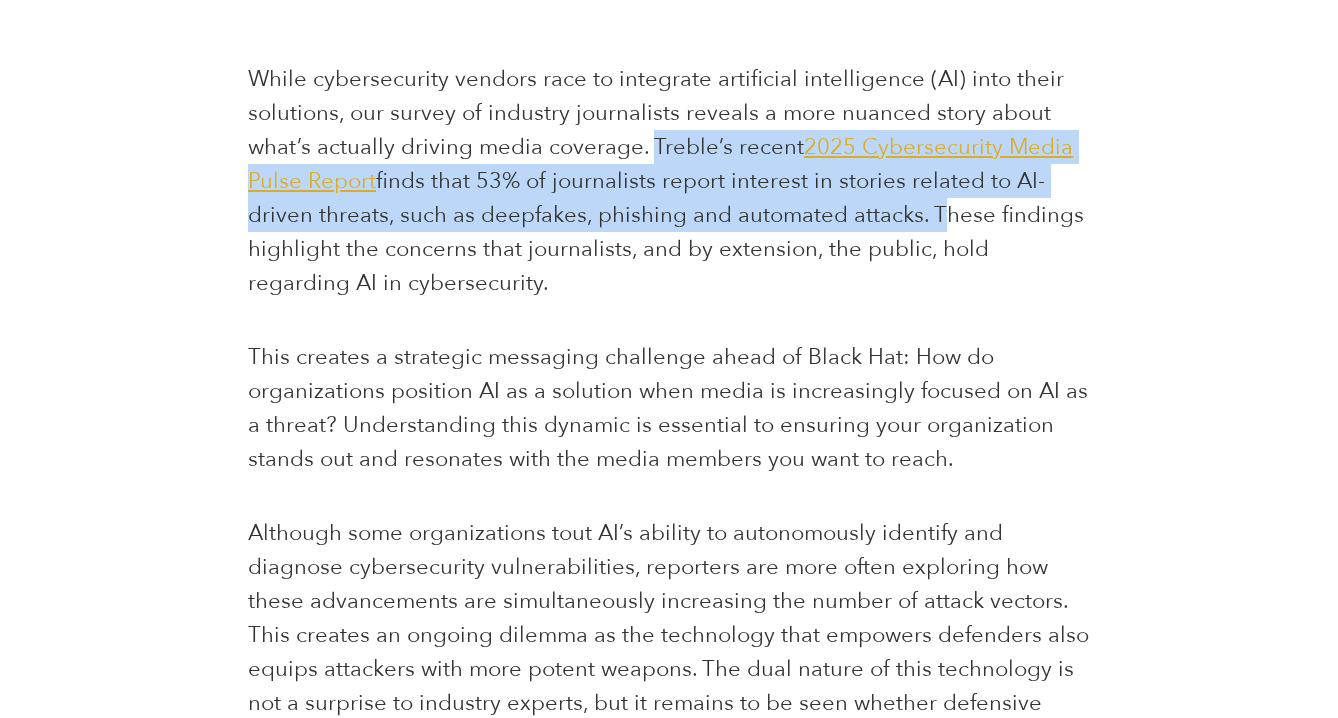 drag, startPoint x: 651, startPoint y: 149, endPoint x: 919, endPoint y: 224, distance: 278.2966 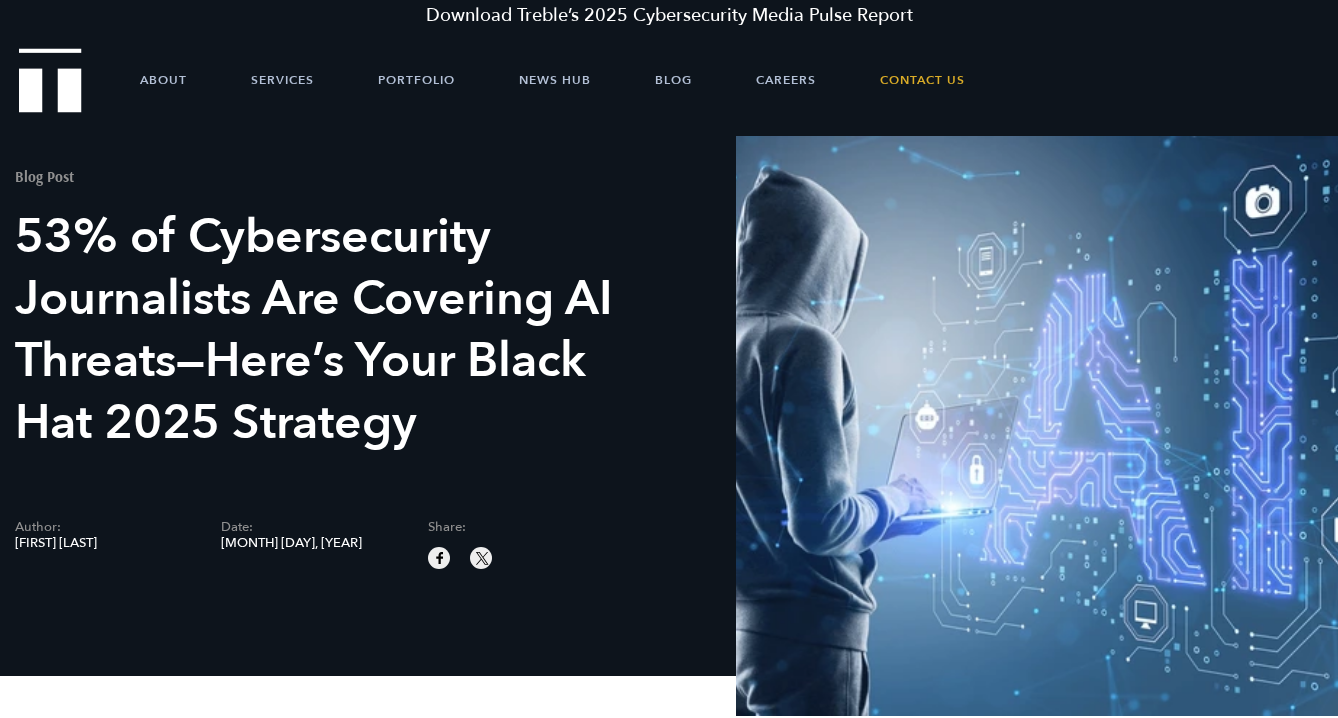scroll, scrollTop: 0, scrollLeft: 0, axis: both 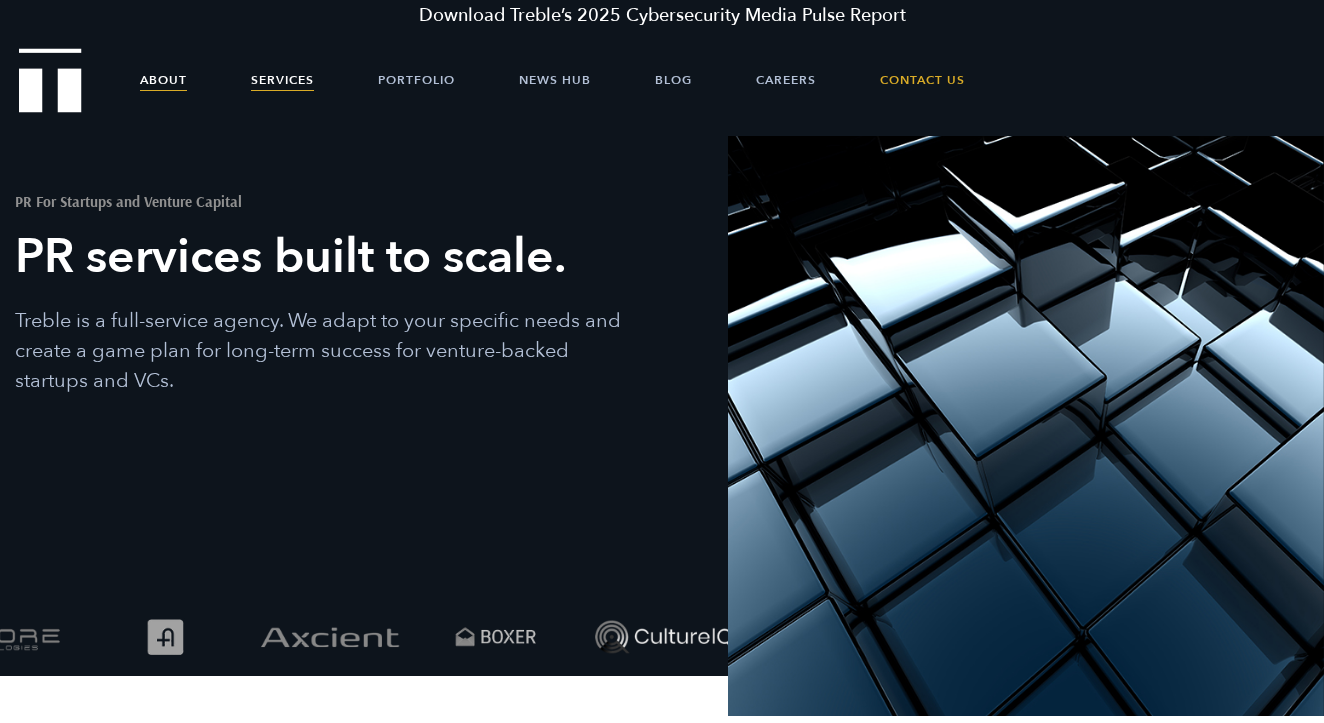 click on "About" at bounding box center [163, 80] 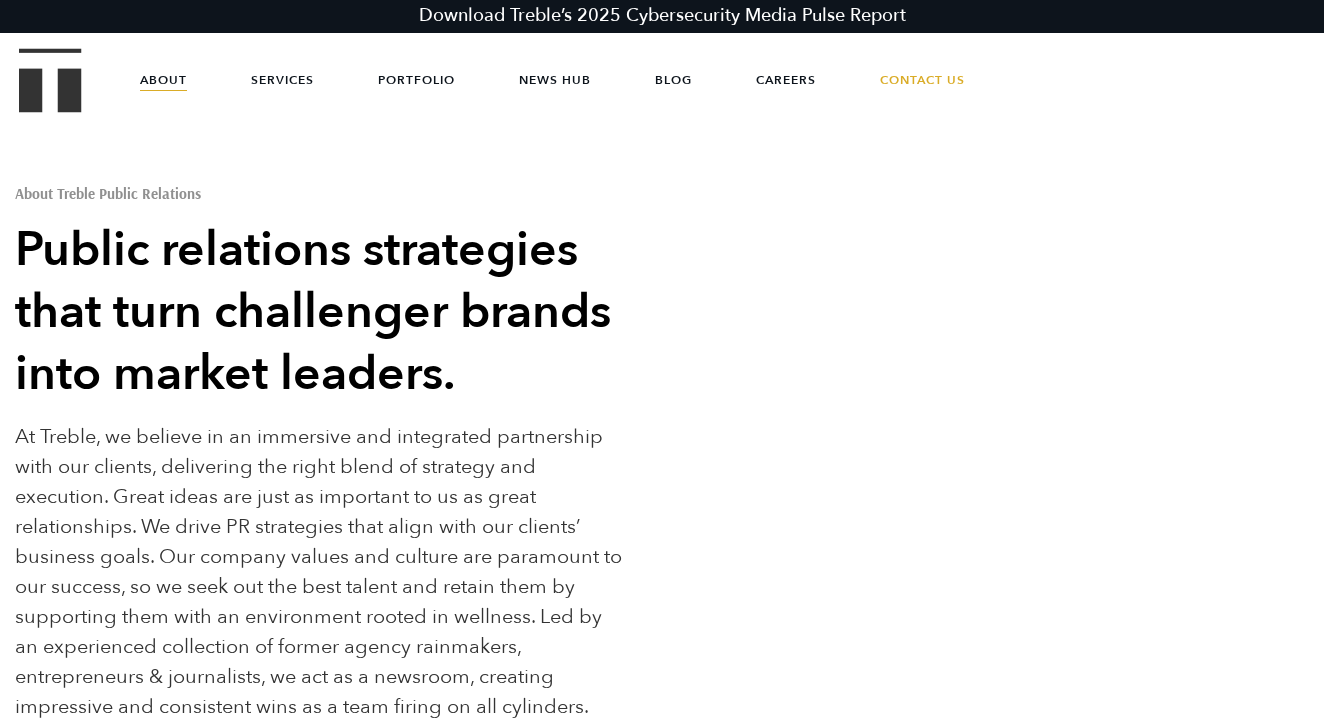 scroll, scrollTop: 0, scrollLeft: 0, axis: both 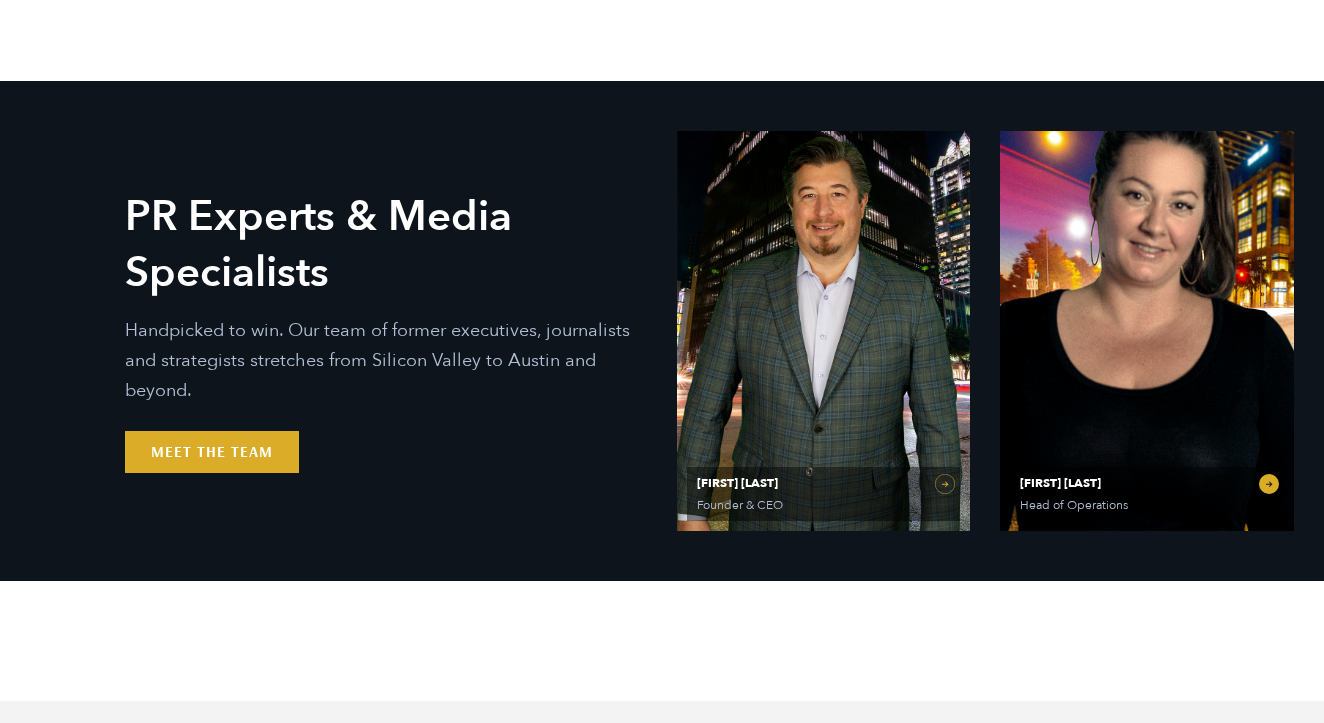 click on "[FIRST] [LAST] Head of Operations" at bounding box center (1147, 331) 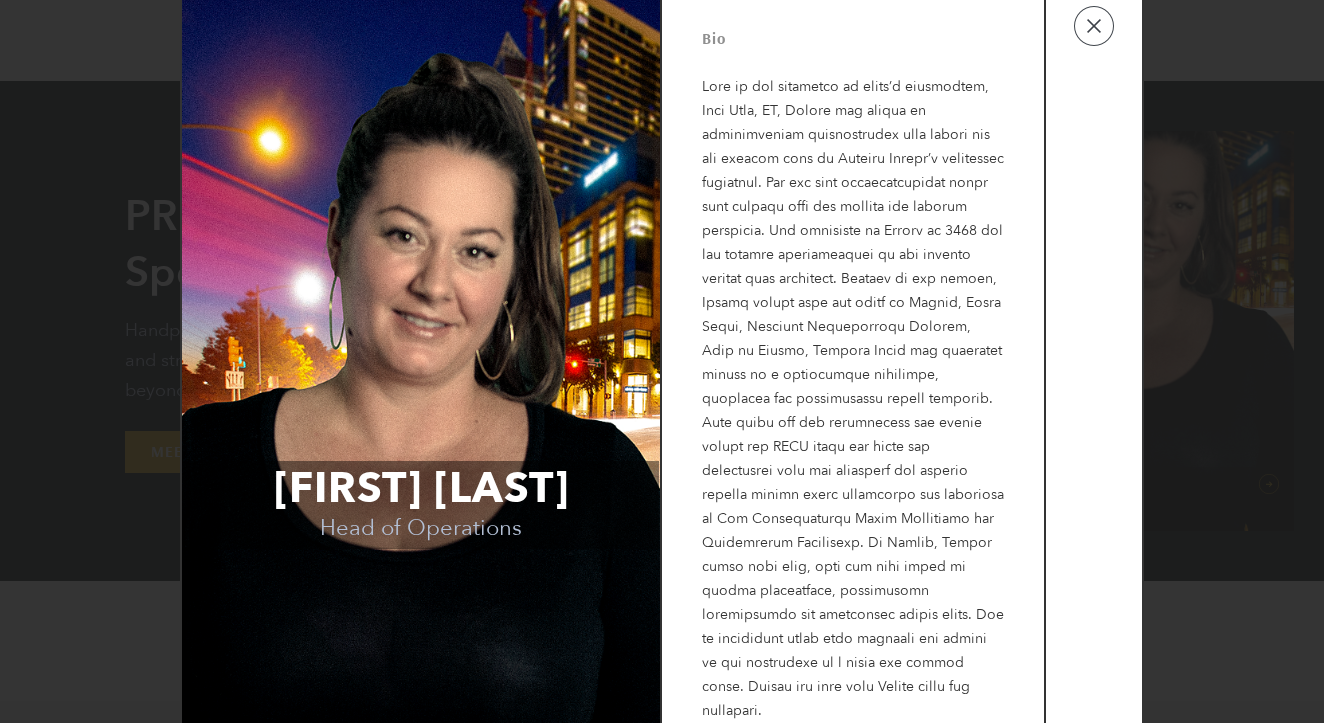 scroll, scrollTop: 22, scrollLeft: 0, axis: vertical 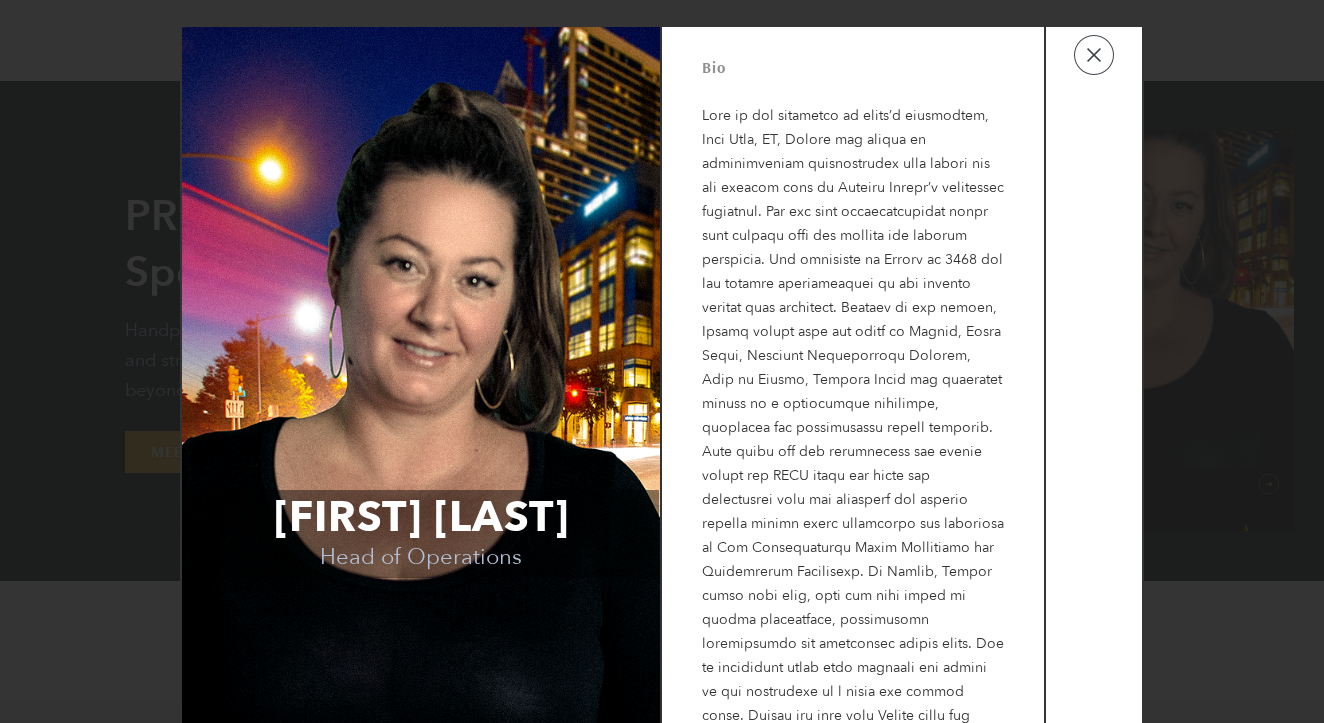 drag, startPoint x: 752, startPoint y: 491, endPoint x: 841, endPoint y: 335, distance: 179.60234 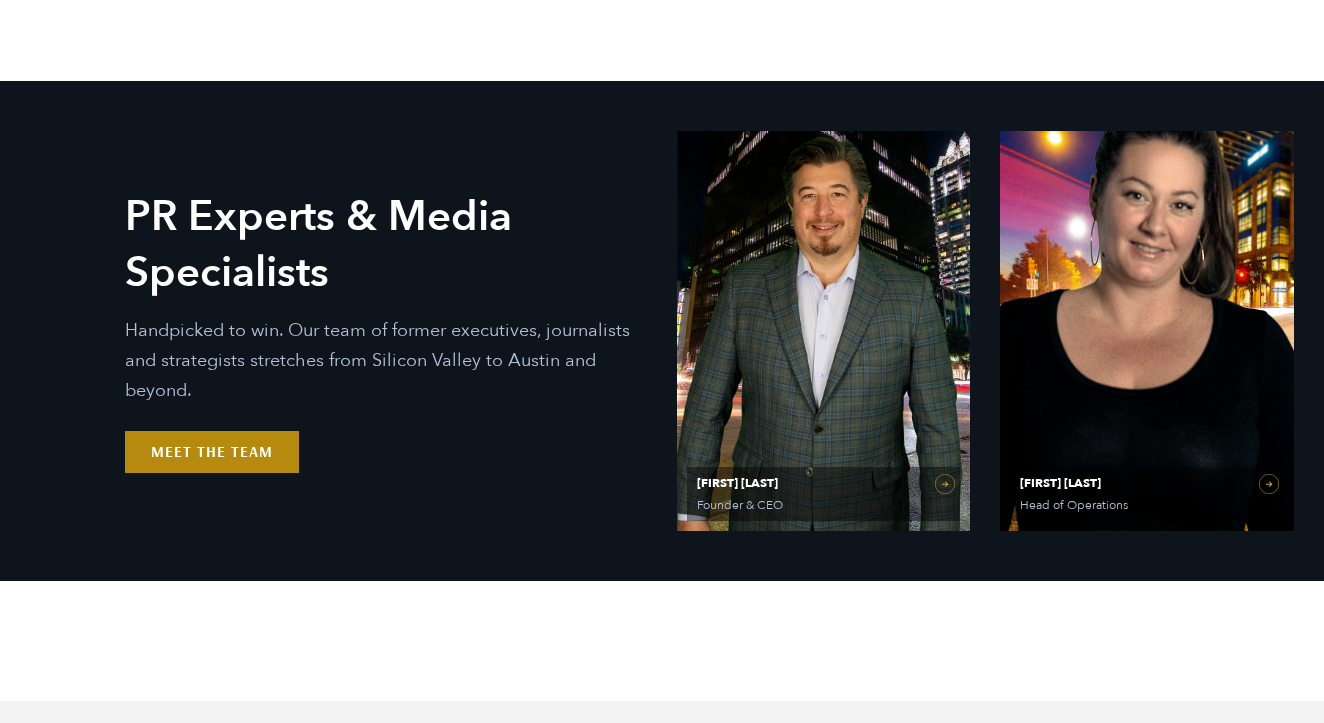 click on "Meet the Team" at bounding box center [212, 452] 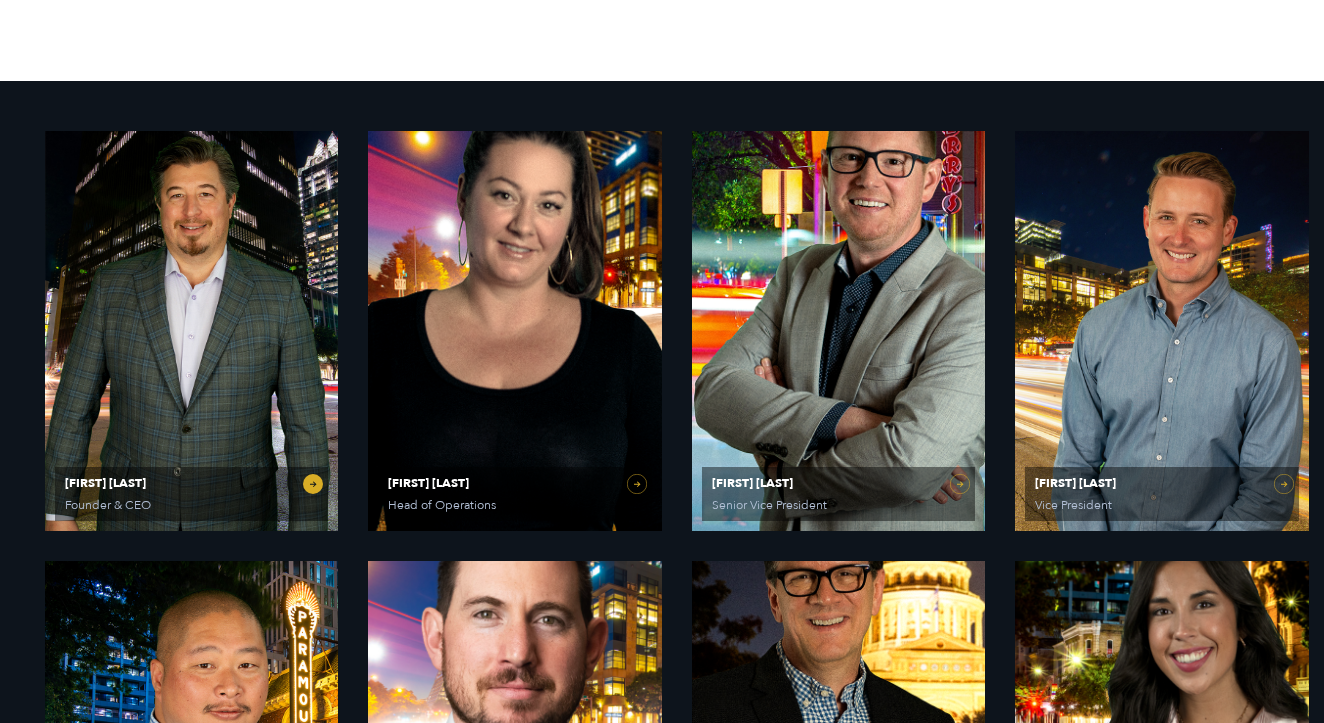 click on "[FIRST] [LAST] Head of Operations" at bounding box center [515, 331] 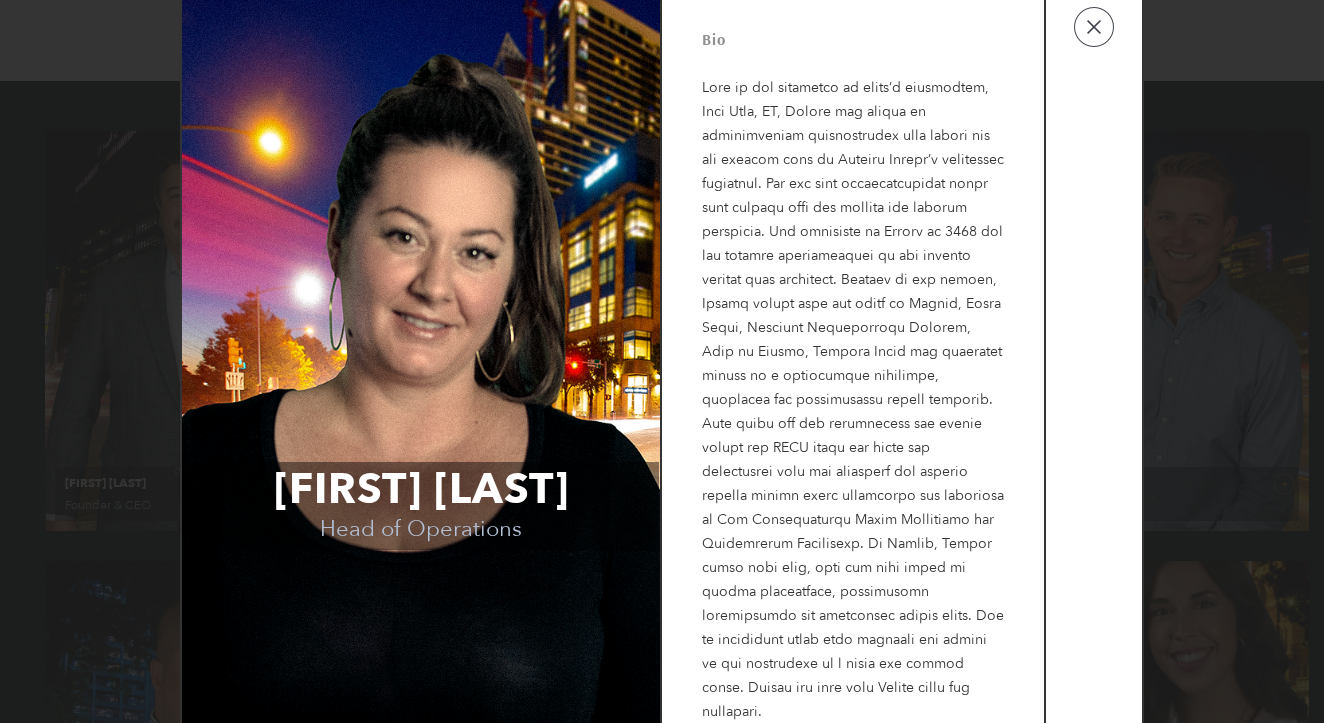 scroll, scrollTop: 22, scrollLeft: 0, axis: vertical 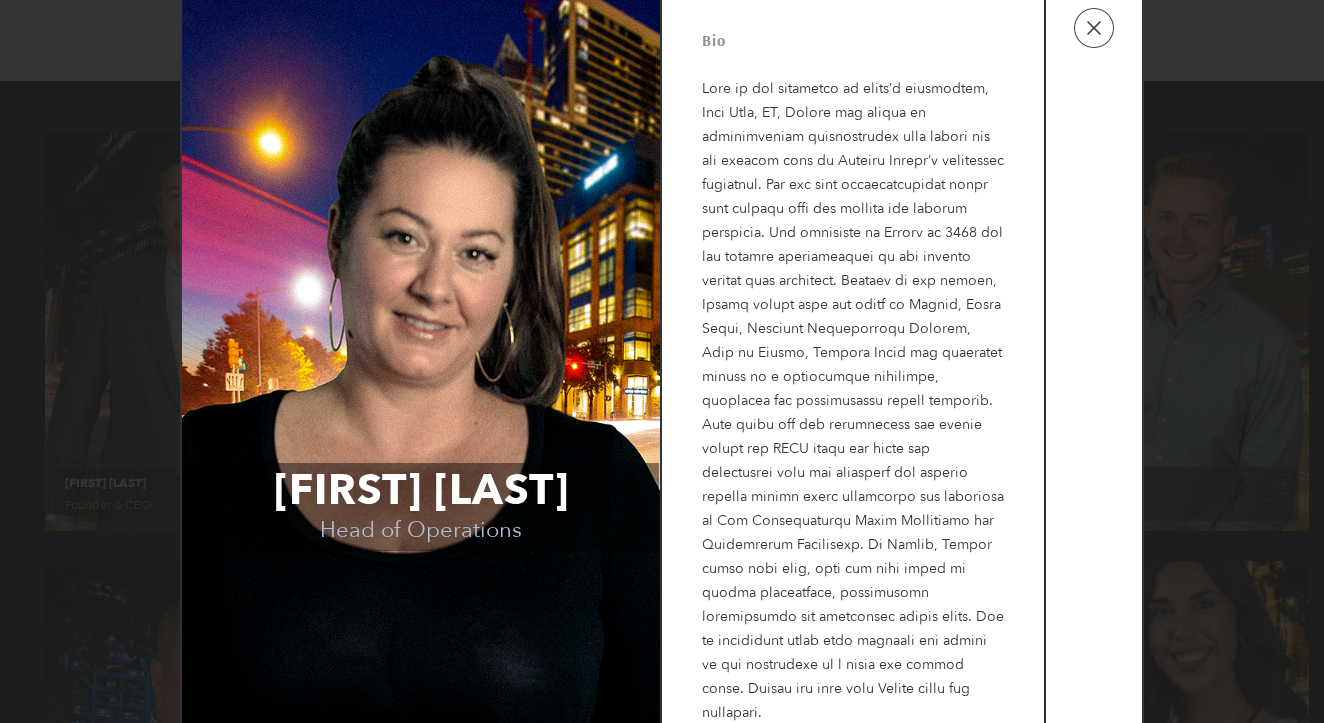 click on "[FIRST] [LAST] Head of Operations Bio" at bounding box center [662, 361] 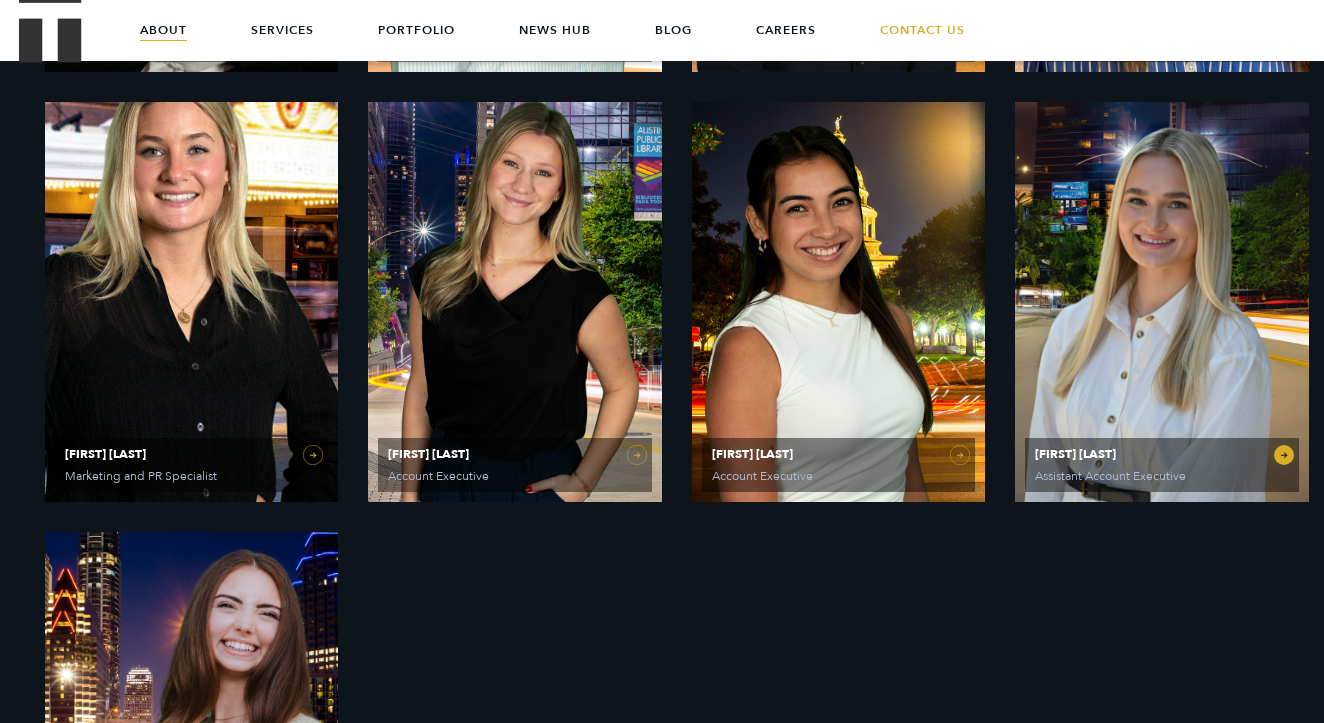 scroll, scrollTop: 1589, scrollLeft: 0, axis: vertical 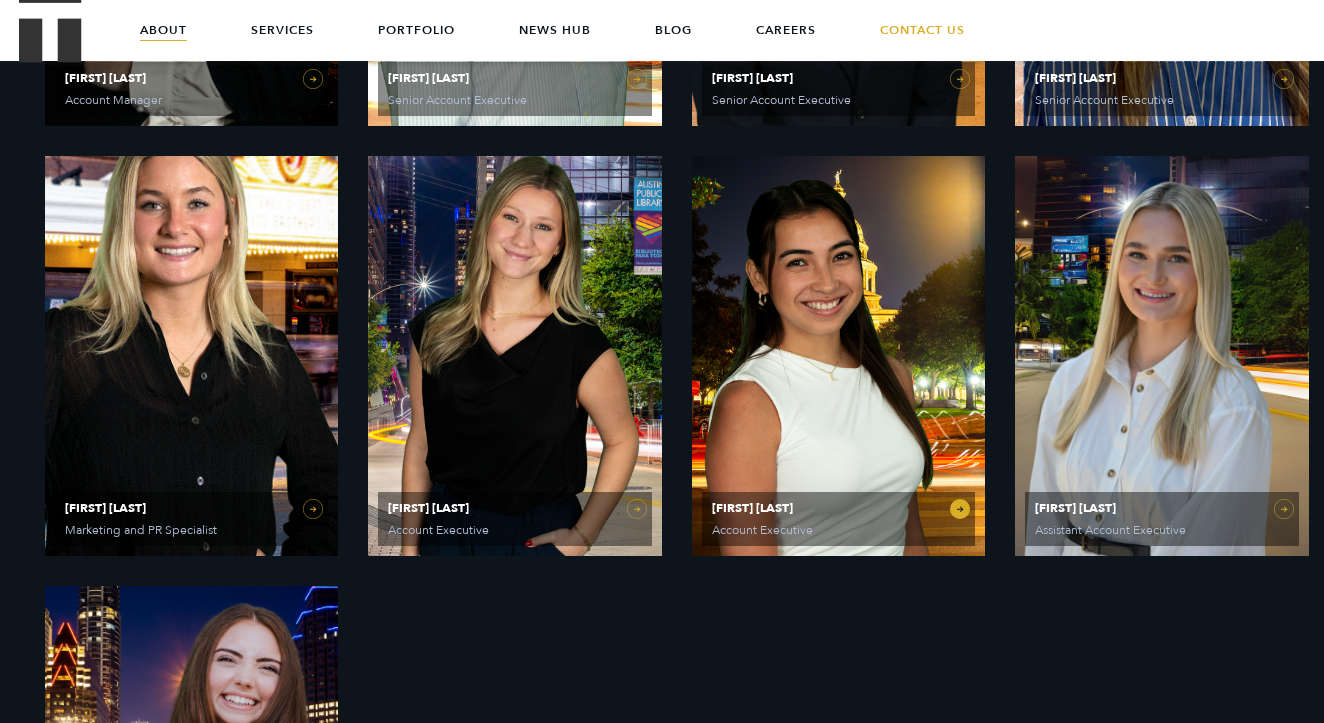 click on "[FIRST] [LAST] Account Executive" at bounding box center [839, 356] 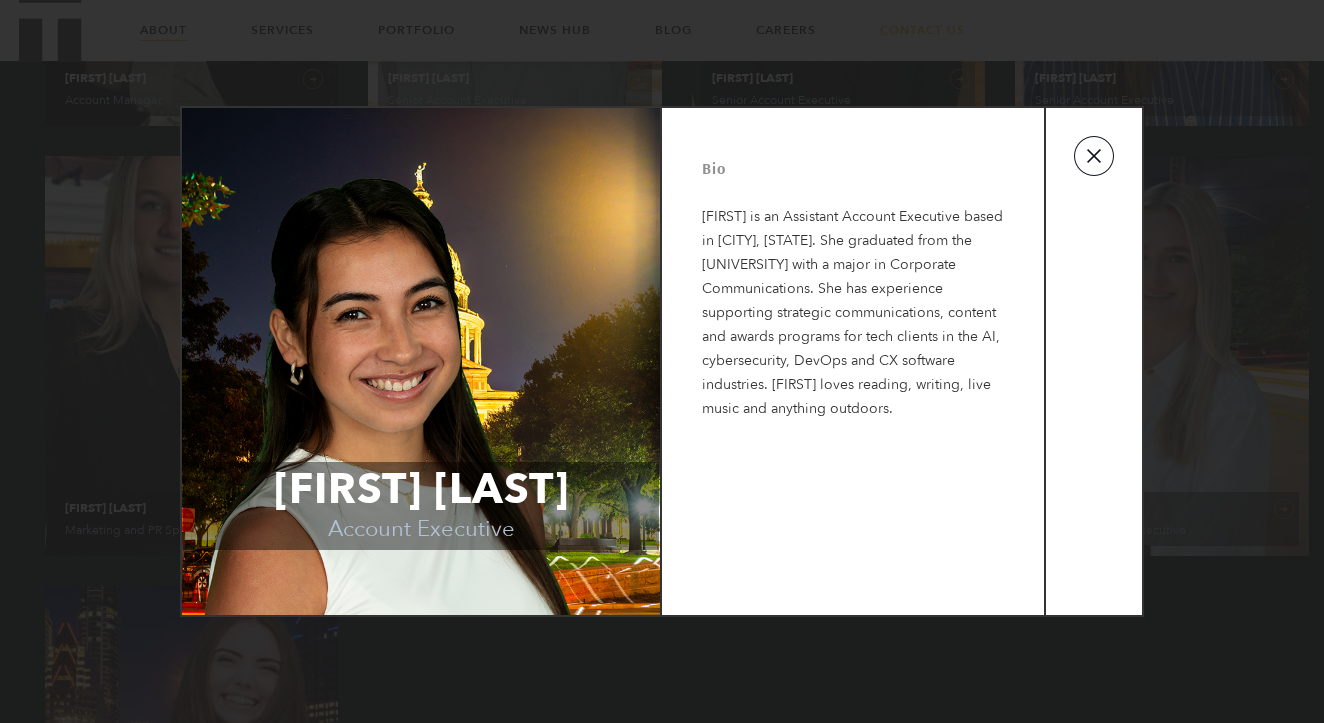 click at bounding box center [1094, 156] 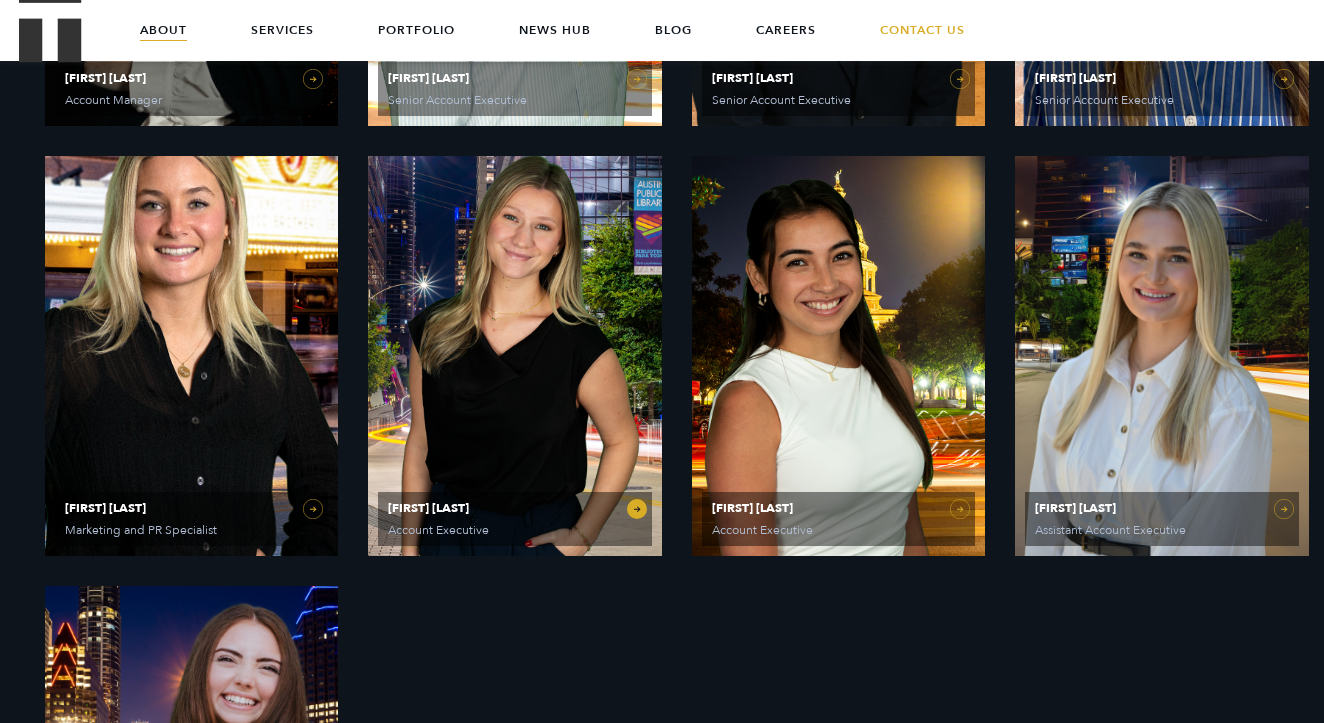 click on "[FIRST] [LAST] Account Executive" at bounding box center [515, 356] 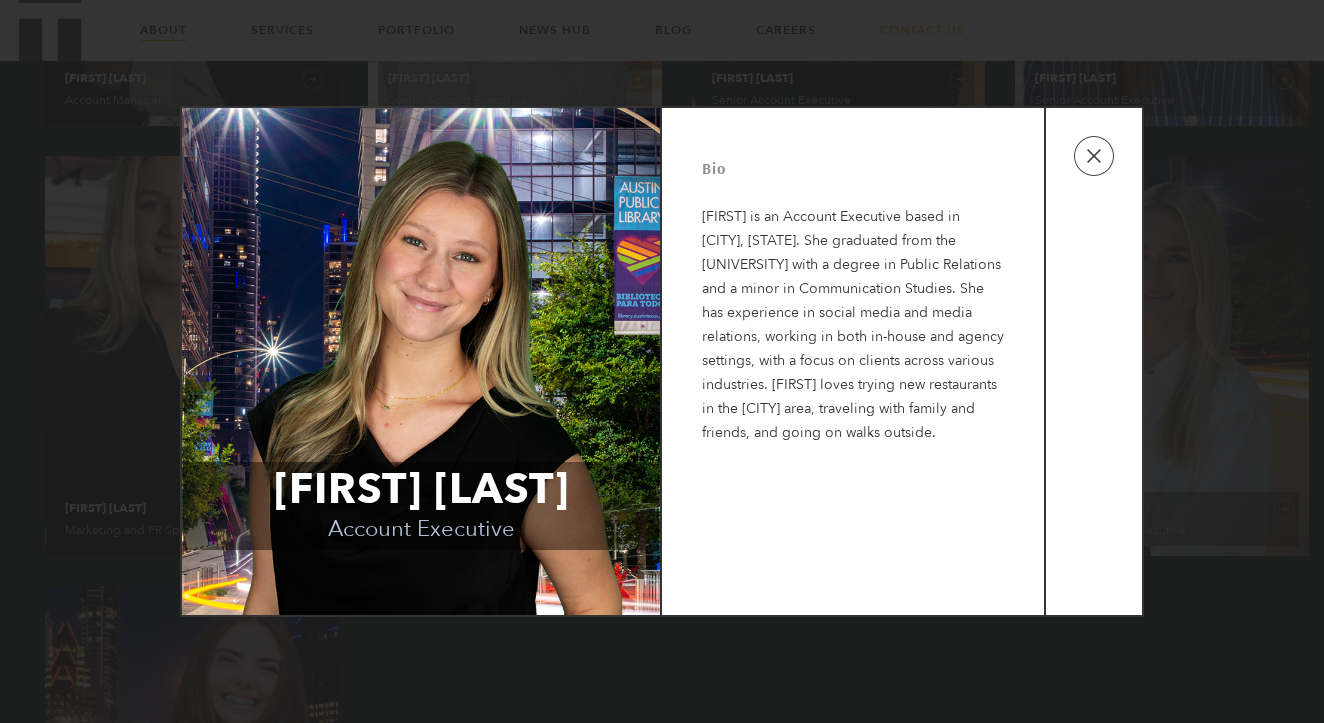 click on "[FIRST] [LAST] Account Executive Bio [FIRST] is an Account Executive based in [CITY], [STATE]. She graduated from the [UNIVERSITY] with a degree in Public Relations and a minor in Communication Studies. She has experience in social media and media relations, working in both in-house and agency settings, with a focus on clients across various industries. [FIRST] loves trying new restaurants in the [CITY] area, traveling with family and friends, and going on walks outside." at bounding box center (662, 361) 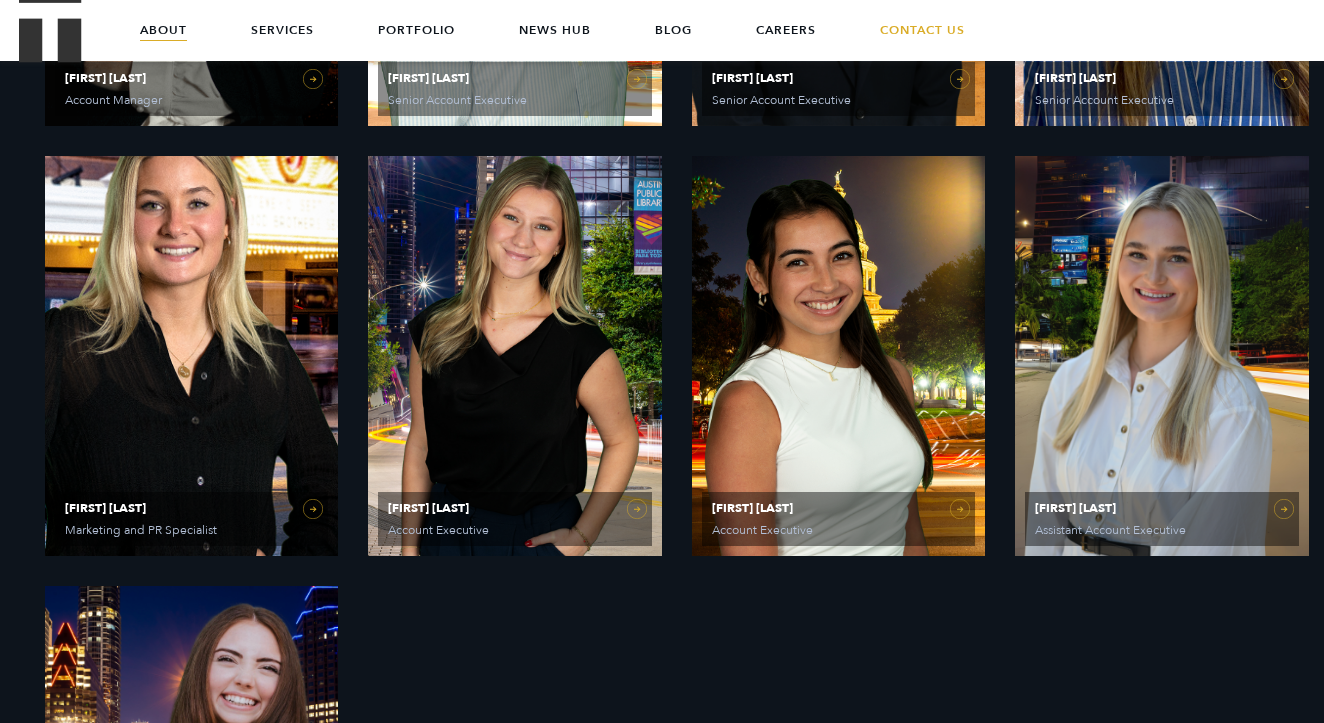 click on "[FIRST] [LAST] Marketing and PR Specialist" at bounding box center (192, 356) 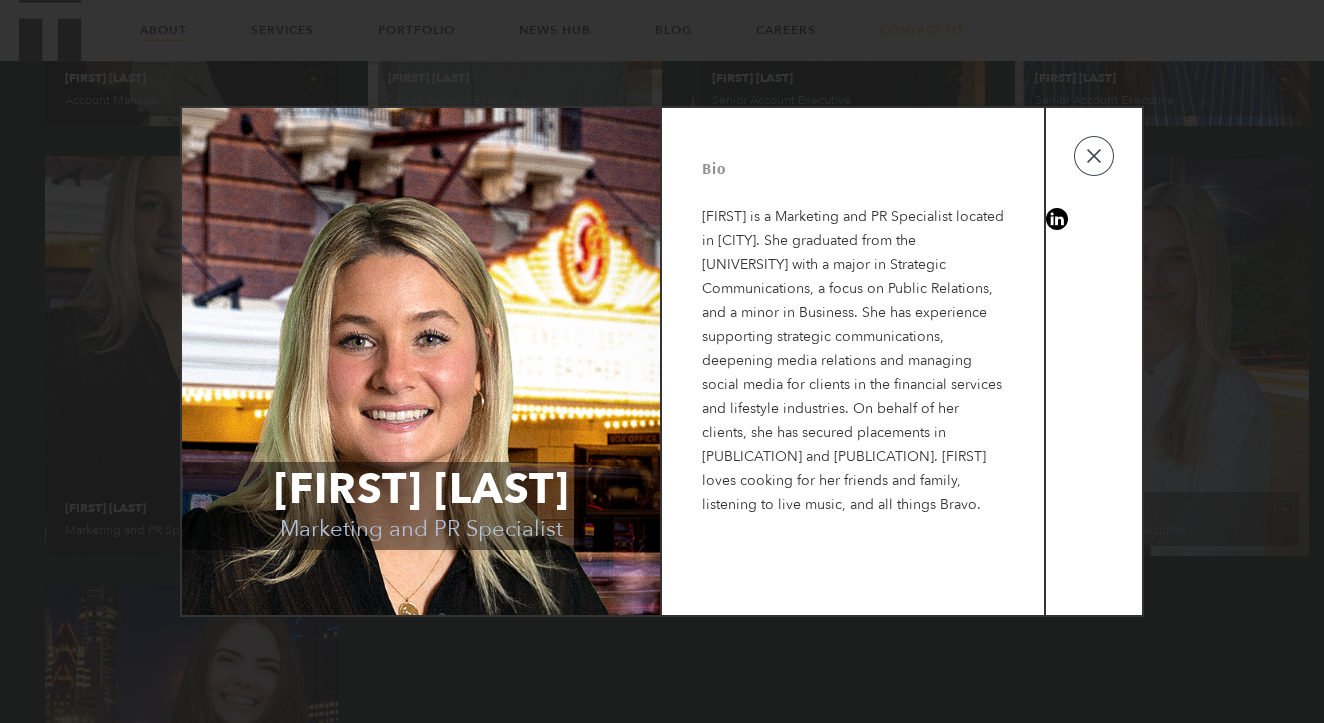 click on "[FIRST] [LAST] Marketing and PR Specialist Bio [FIRST] is a Marketing and PR Specialist located in [CITY]. She graduated from the [UNIVERSITY] with a major in Strategic Communications, a focus on Public Relations, and a minor in Business. She has experience supporting strategic communications, deepening media relations and managing social media for clients in the financial services and lifestyle industries. On behalf of her clients, she has secured placements in [PUBLICATION] and [PUBLICATION]. [FIRST] loves cooking for her friends and family, listening to live music, and all things Bravo." at bounding box center [662, 361] 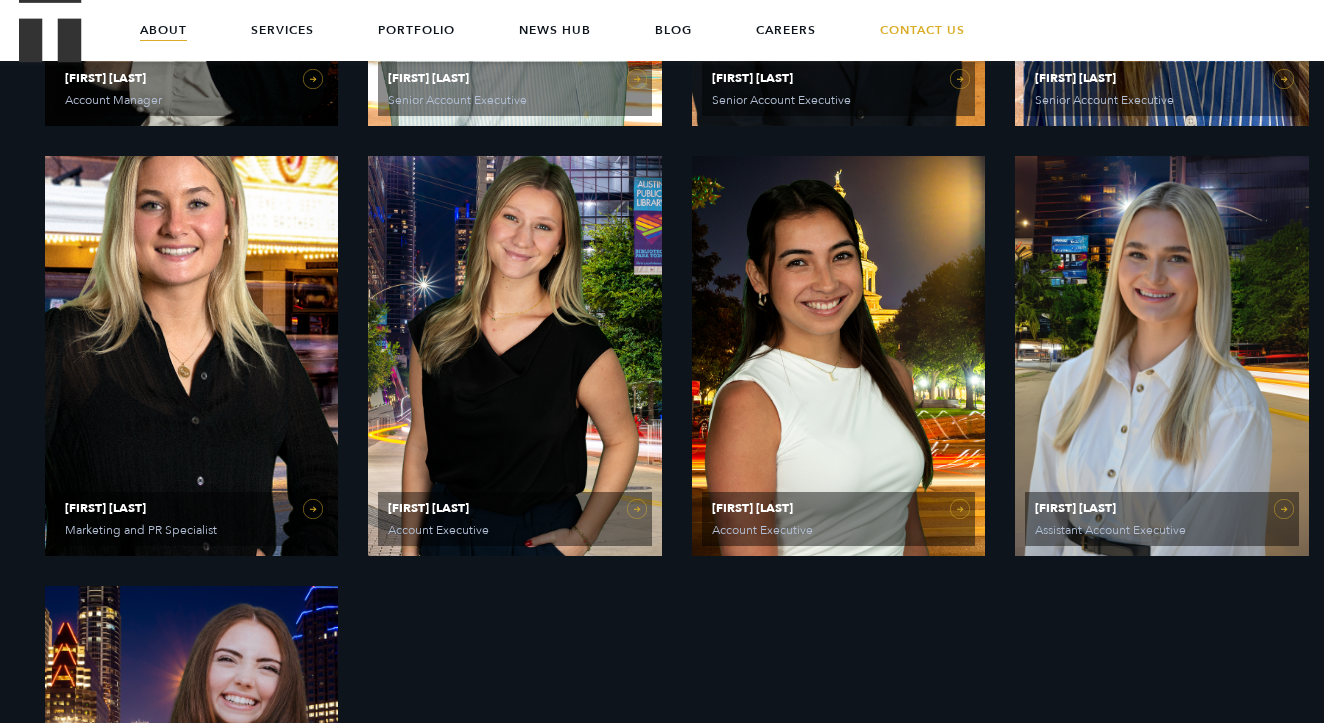 click on "[FIRST] [LAST] Assistant Account Executive" at bounding box center (1162, 356) 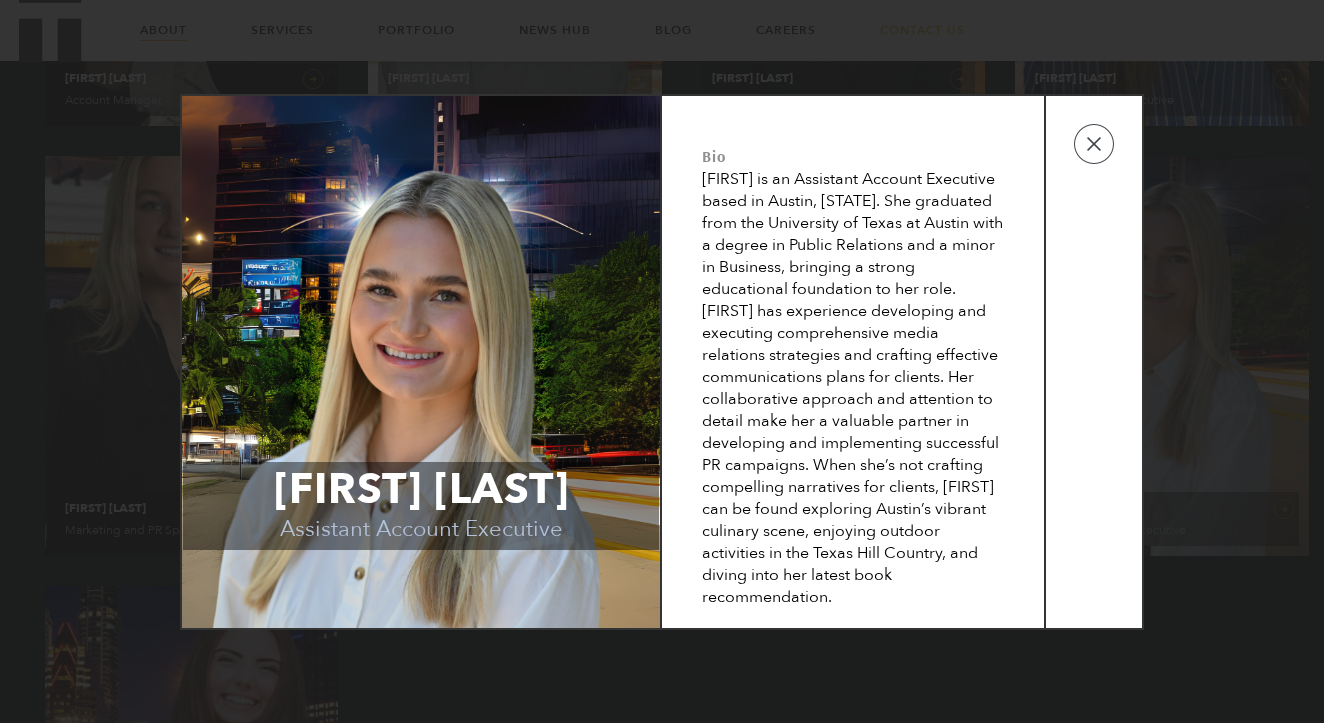 click on "[FIRST] [LAST] Assistant Account Executive Bio
[FIRST] is an Assistant Account Executive based in [CITY], [STATE]. She graduated from the [UNIVERSITY] with a degree in Public Relations and a minor in Business, bringing a strong educational foundation to her role. [FIRST] has experience developing and executing comprehensive media relations strategies and crafting effective communications plans for clients. Her collaborative approach and attention to detail make her a valuable partner in developing and implementing successful PR campaigns. When she’s not crafting compelling narratives for clients, [FIRST] can be found exploring [CITY]’s vibrant culinary scene, enjoying outdoor activities in the [REGION] Hill Country, and diving into her latest book recommendation." at bounding box center (662, 361) 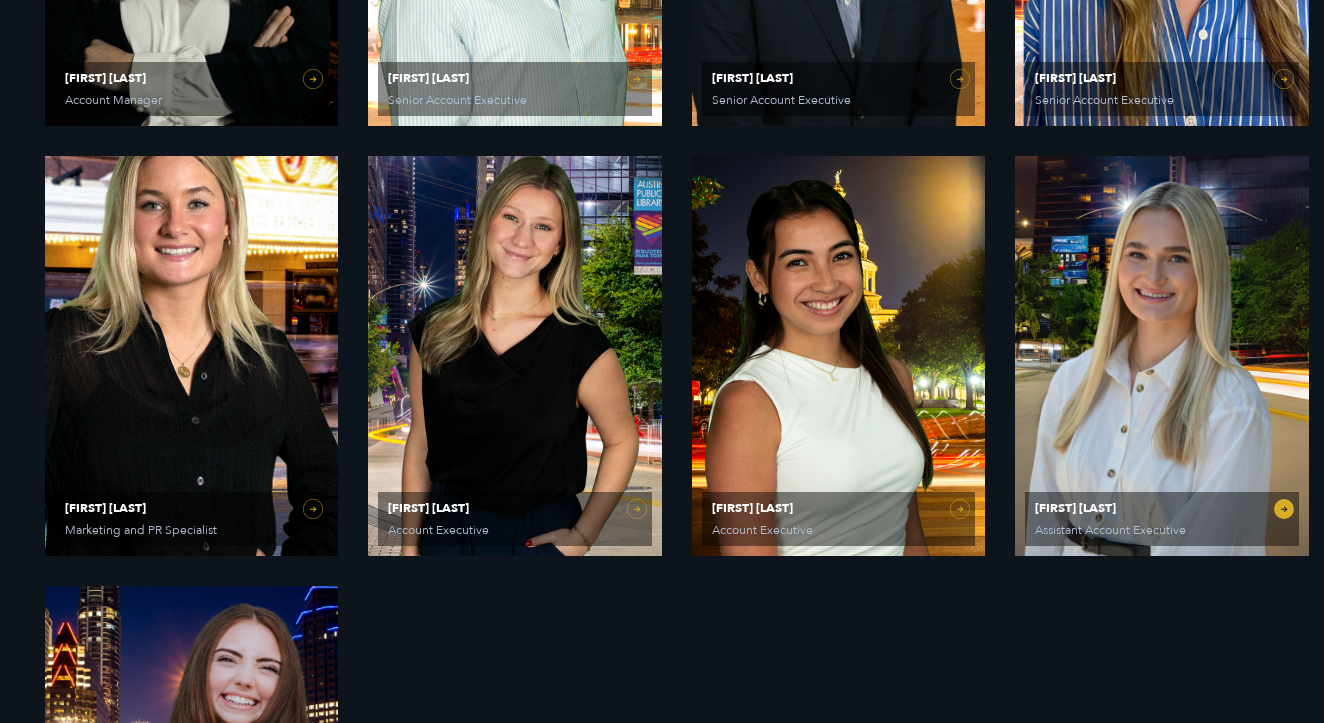 scroll, scrollTop: 2475, scrollLeft: 0, axis: vertical 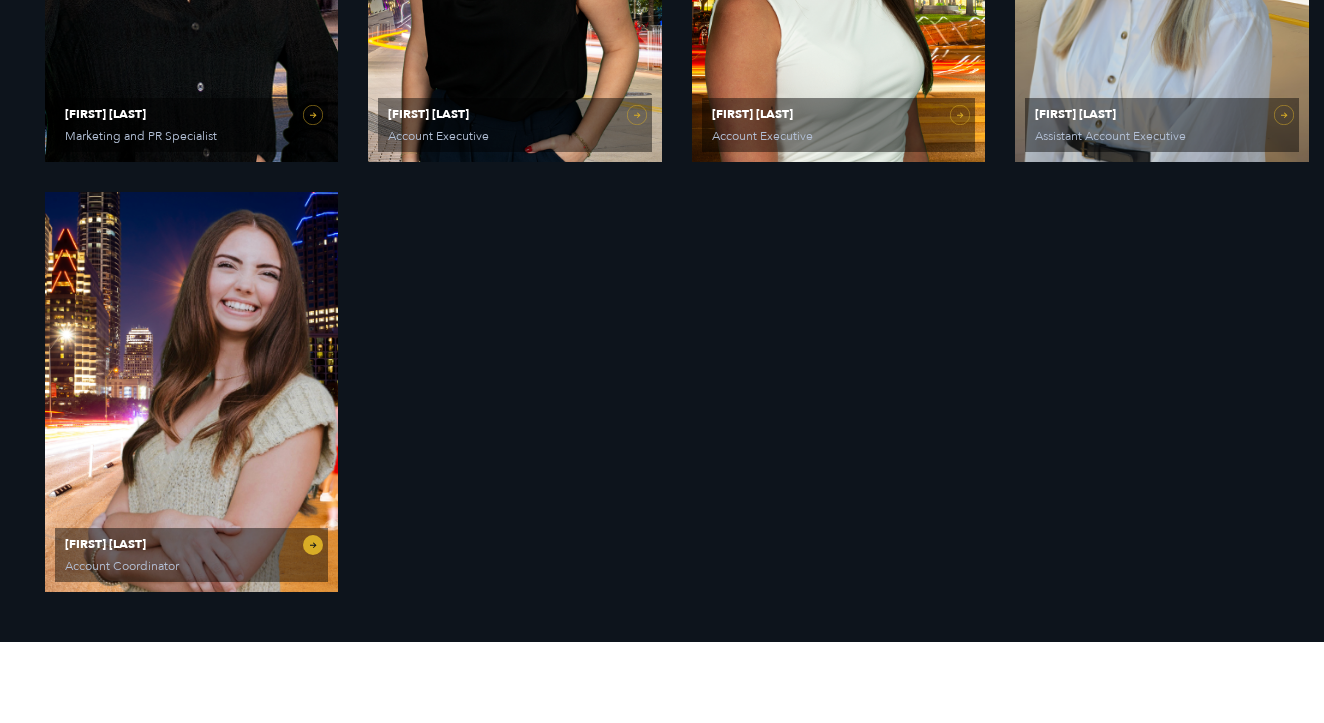 click on "[FIRST] [LAST] Account Coordinator" at bounding box center (192, 392) 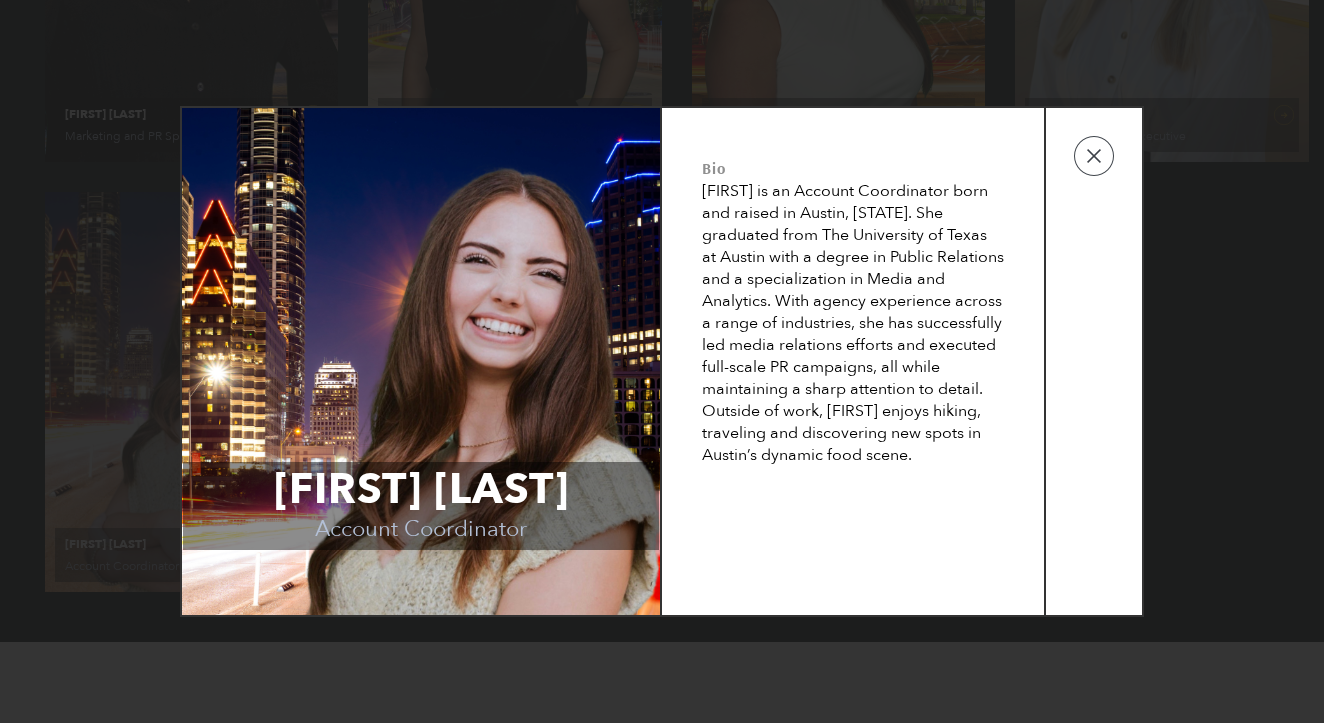 click on "[FIRST] [LAST] Account Coordinator Bio
[FIRST] is an Account Coordinator born and raised in [CITY], [STATE]. She graduated from The [UNIVERSITY] with a degree in Public Relations and a specialization in Media and Analytics. With agency experience across a range of industries, she has successfully led media relations efforts and executed full-scale PR campaigns, all while maintaining a sharp attention to detail. Outside of work, [FIRST] enjoys hiking, traveling and discovering new spots in [CITY]’s dynamic food scene." at bounding box center [662, 361] 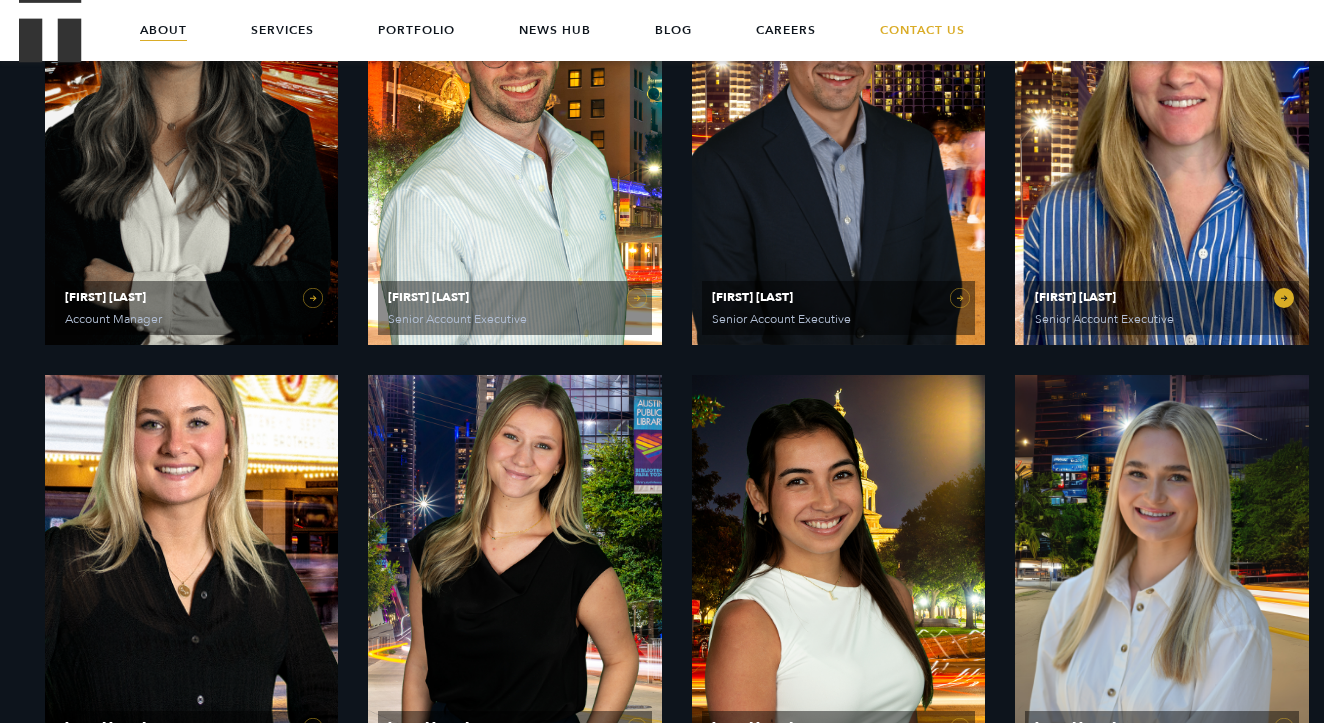 scroll, scrollTop: 1770, scrollLeft: 0, axis: vertical 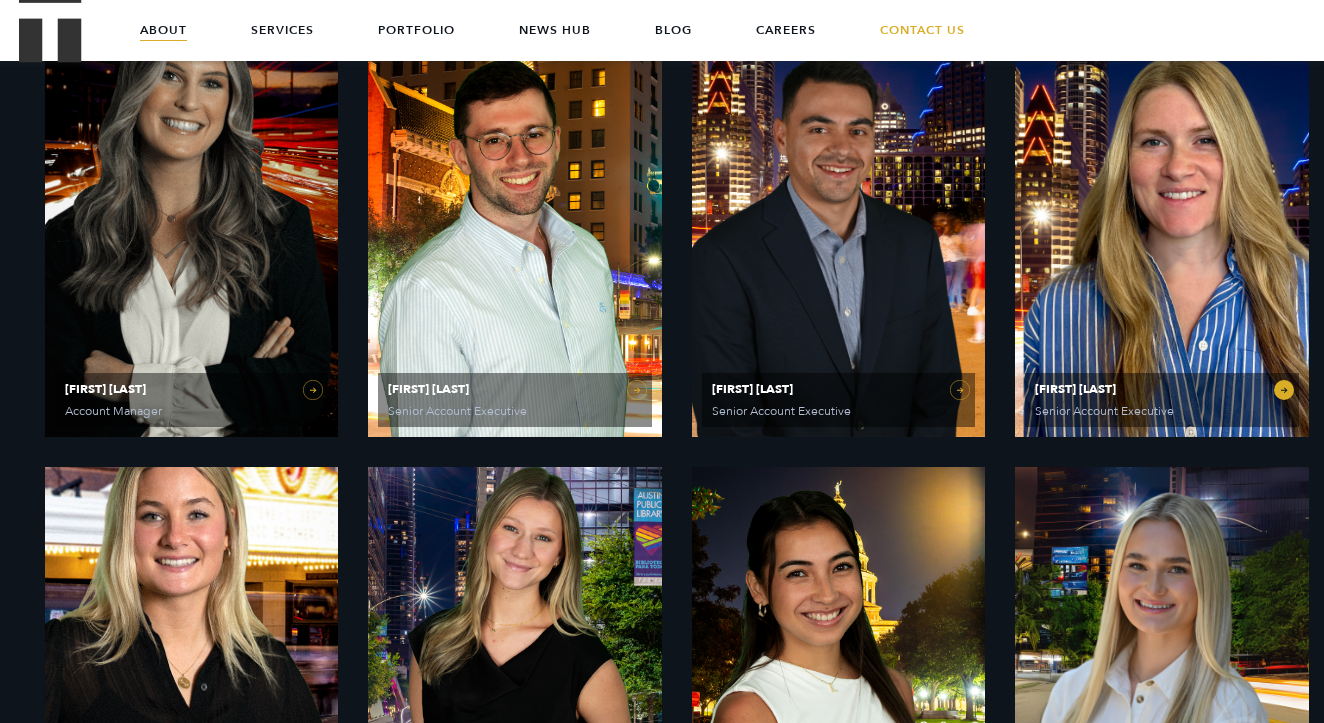 click on "[FIRST] [LAST] Senior Account Executive" at bounding box center [1162, 237] 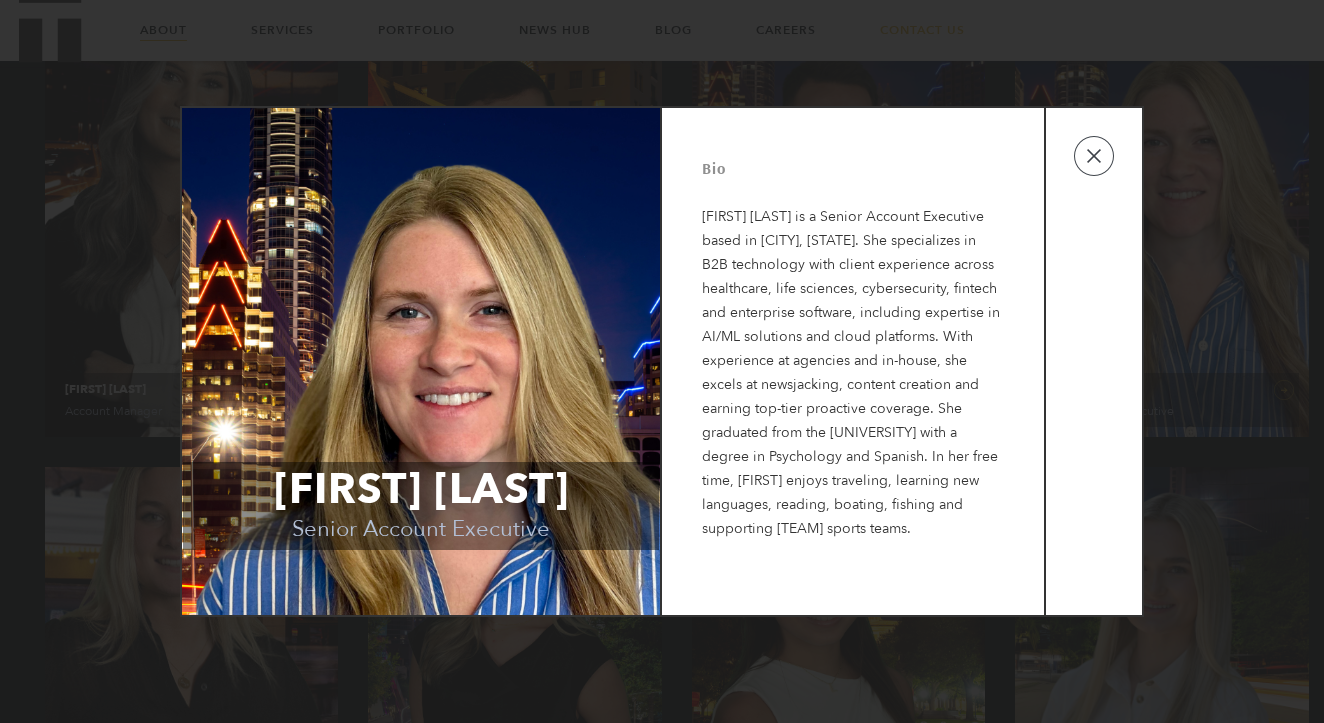click on "[FIRST] [LAST] Senior Account Executive Bio [FIRST] is a Senior Account Executive based in Austin, [STATE]. She specializes in B2B technology with client experience across healthcare, life sciences, cybersecurity, fintech and enterprise software, including expertise in AI/ML solutions and cloud platforms. With experience at agencies and in-house, she excels at newsjacking, content creation and earning top-tier proactive coverage. She graduated from the College of the Holy Cross with a degree in Psychology and Spanish. In her free time, [FIRST] enjoys traveling, learning new languages, reading, boating, fishing and supporting Boston sports teams." at bounding box center (662, 361) 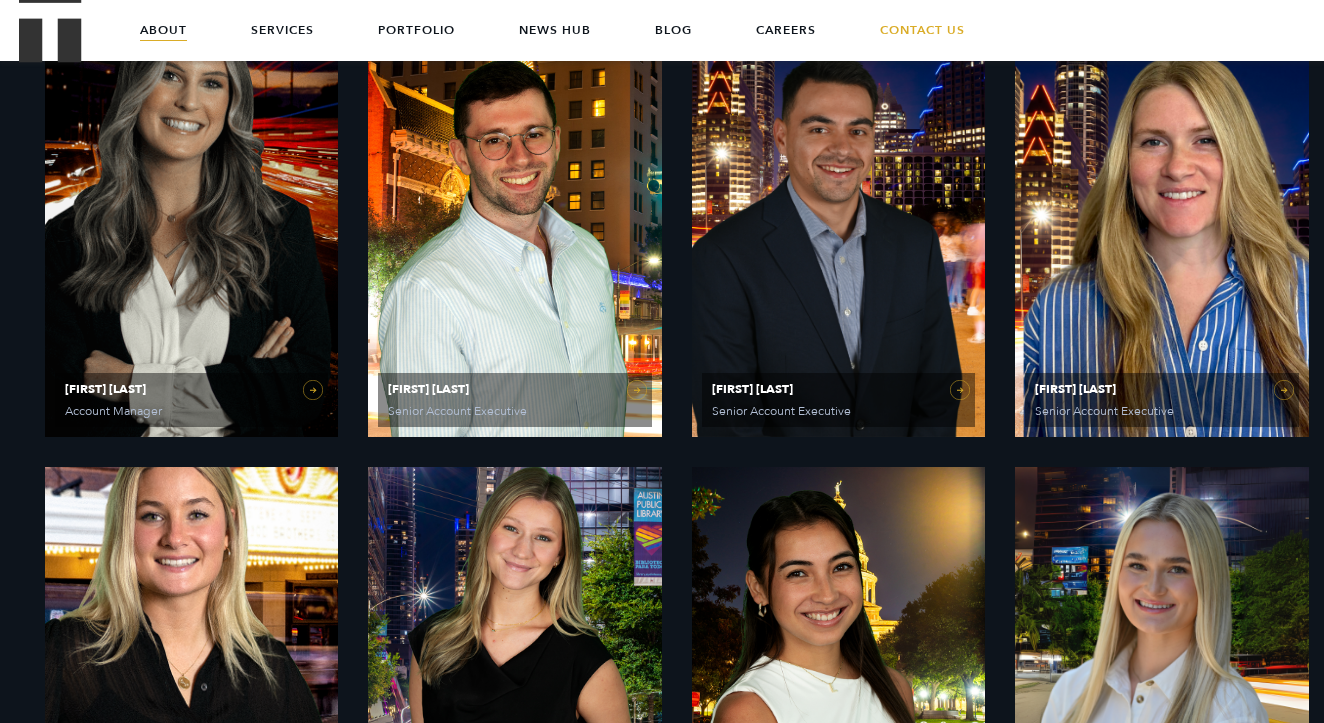 click on "[FIRST] [LAST] Senior Account Executive" at bounding box center (839, 237) 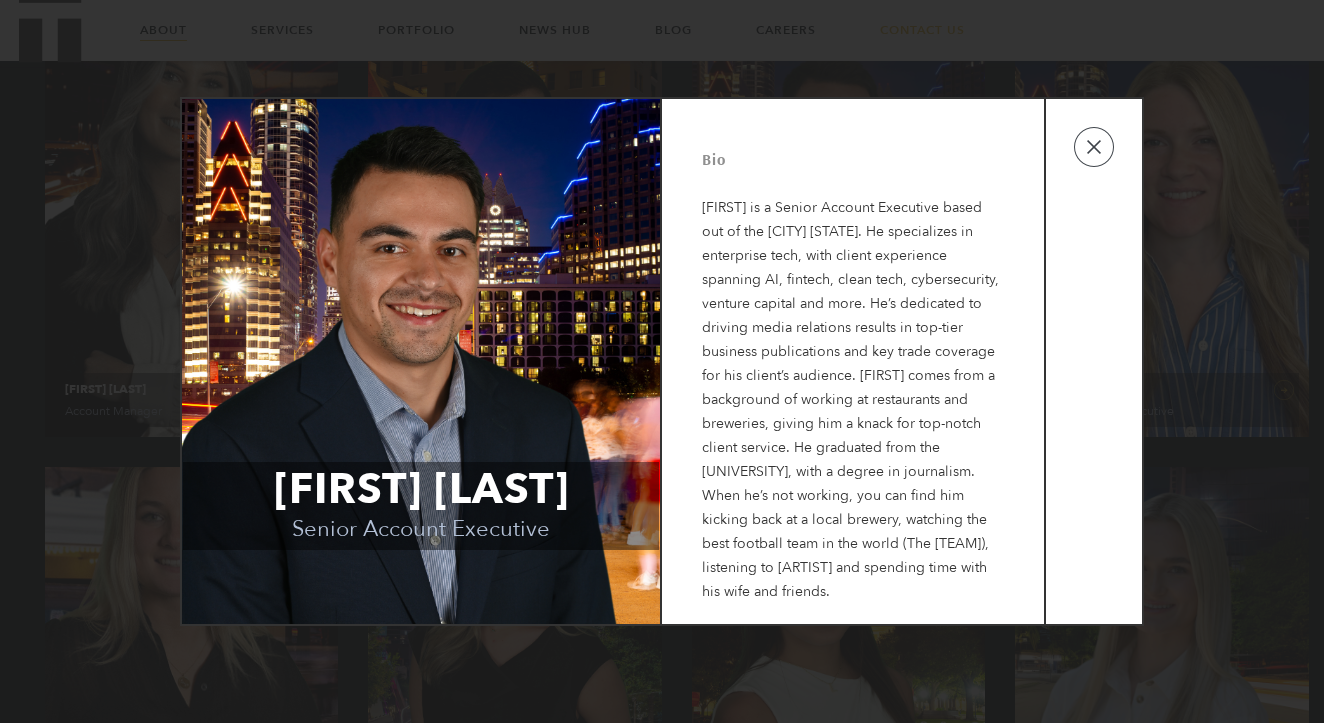 scroll, scrollTop: 1800, scrollLeft: 0, axis: vertical 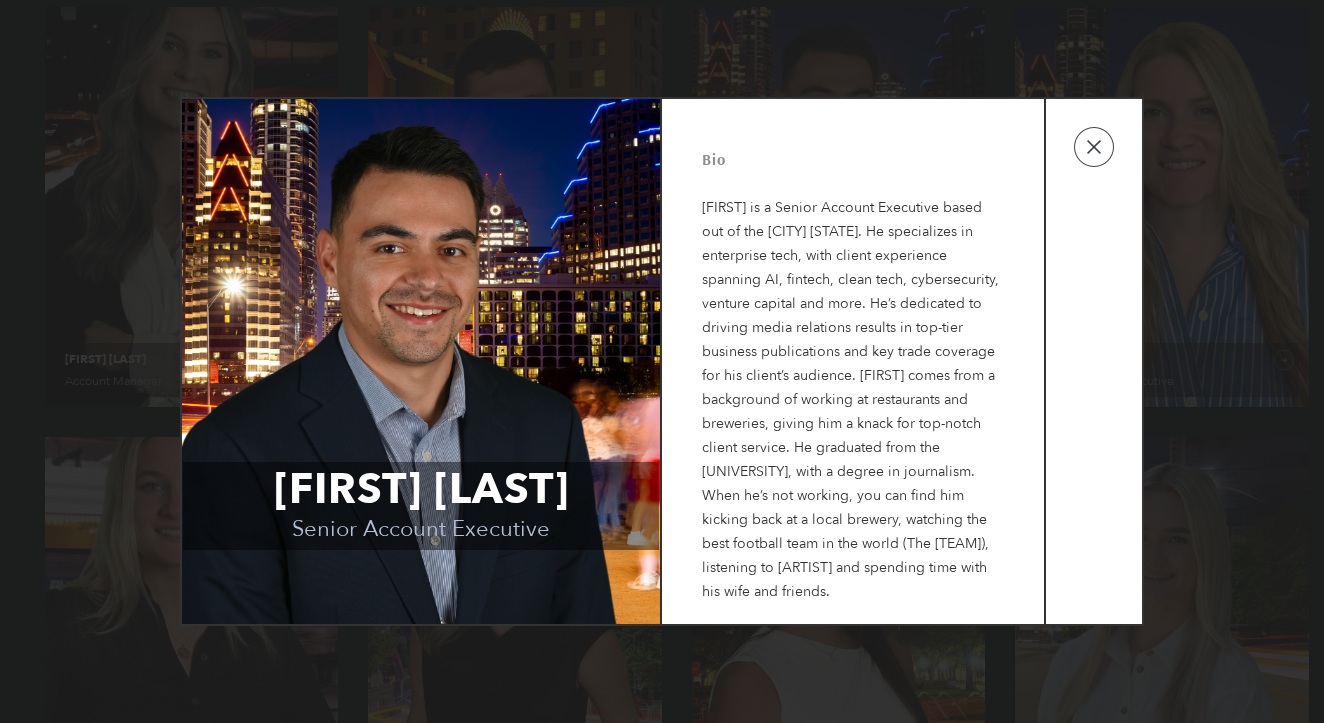 click on "[FIRST] [LAST] Senior Account Executive Bio [FIRST] is a Senior Account Executive based out of the [CITY] [STATE]. He specializes in enterprise tech, with client experience spanning AI, fintech, clean tech, cybersecurity, venture capital and more. He’s dedicated to driving media relations results in top-tier business publications and key trade coverage for his client’s audience. [FIRST] comes from a background of working at restaurants and breweries, giving him a knack for top-notch client service. He graduated from the [UNIVERSITY], with a degree in journalism. When he’s not working, you can find him kicking back at a local brewery, watching the best football team in the world (The [TEAM]), listening to [ARTIST] and spending time with his wife and friends." at bounding box center [662, 361] 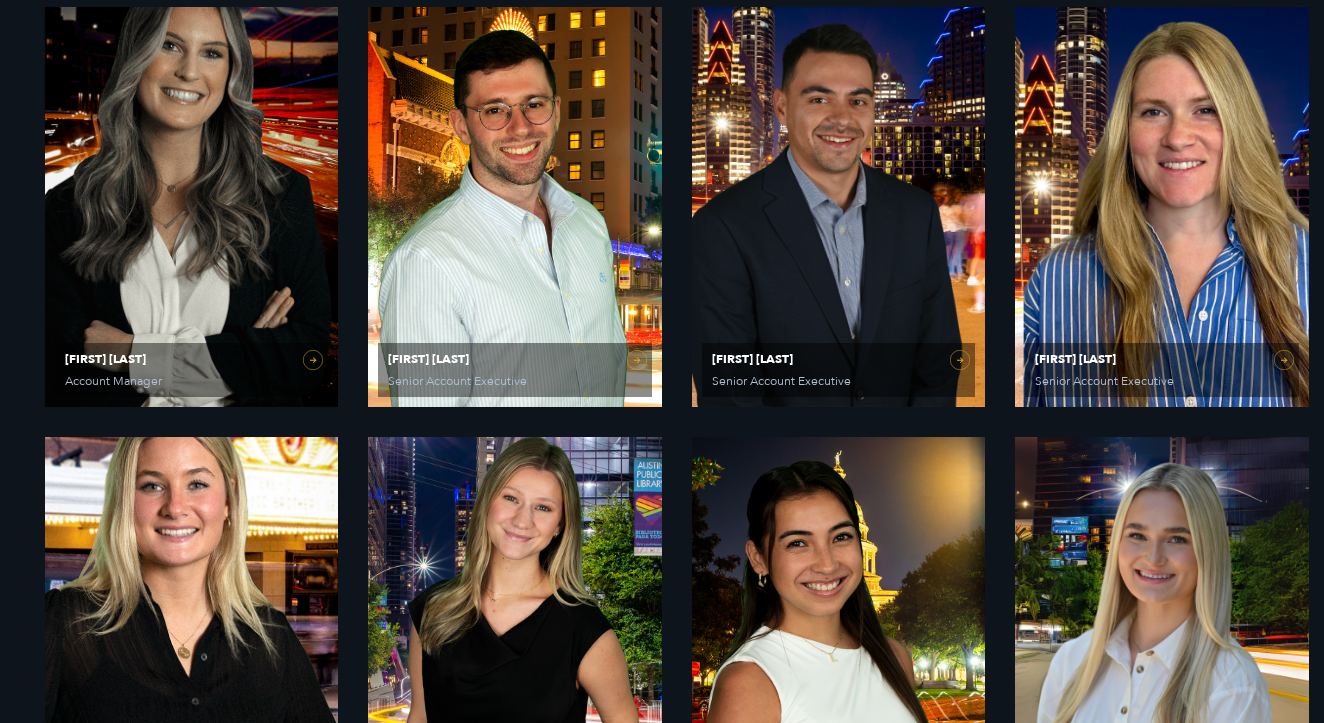 click on "Handpicked to win. Our team of former executives, journalists and strategists stretches from Silicon Valley to Austin and beyond." at bounding box center [385, 234] 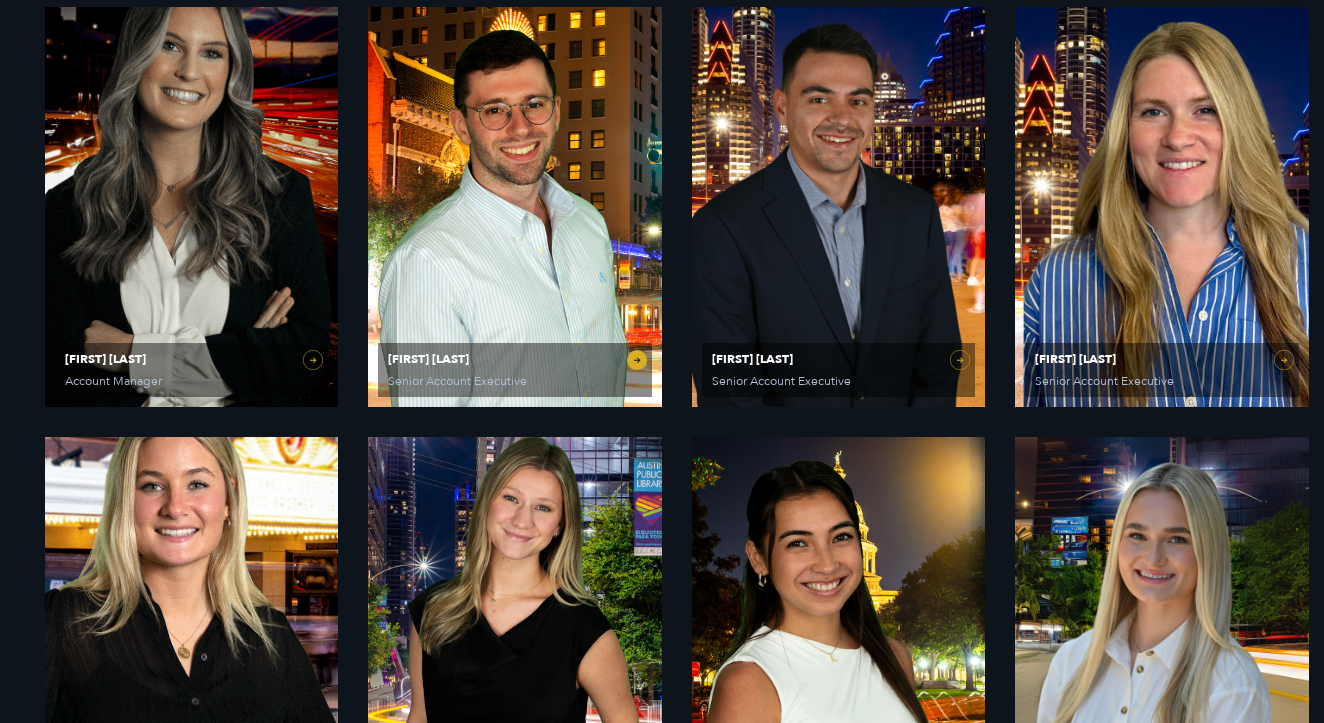 click on "[FIRST] [LAST] Senior Account Executive" at bounding box center (515, 370) 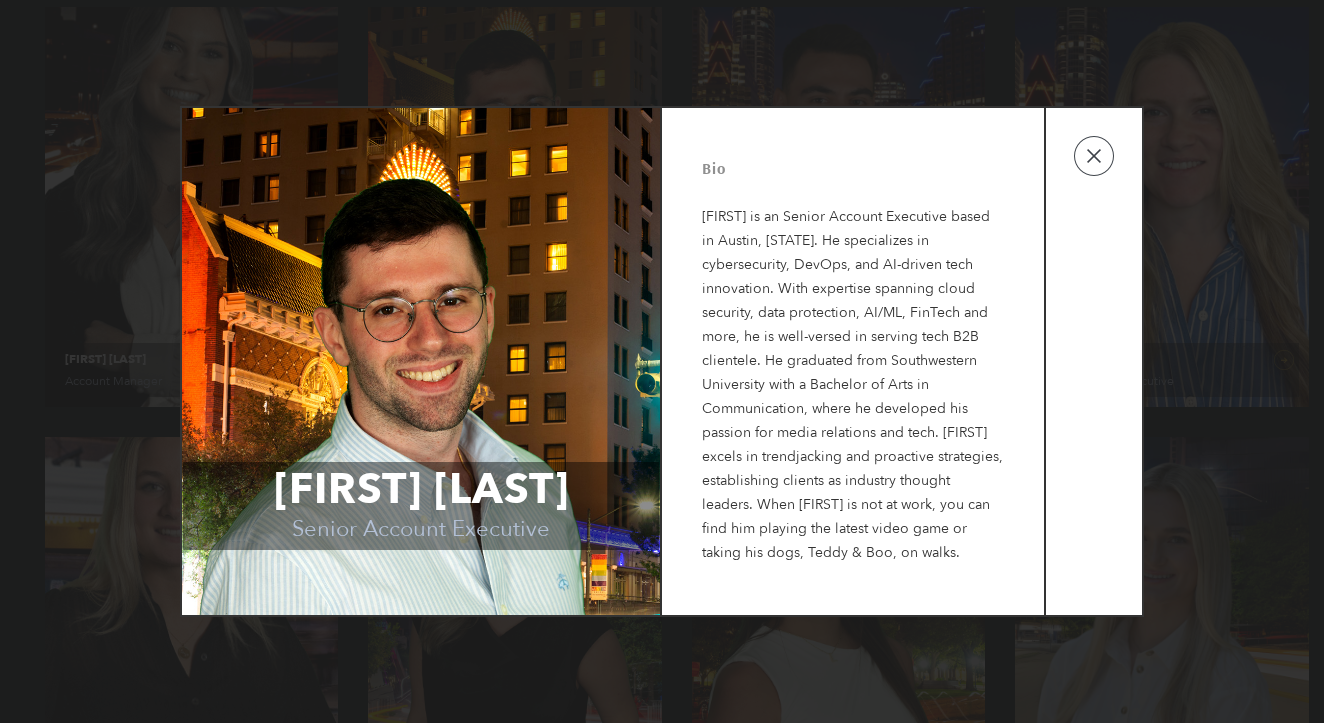 click on "[FIRST] [LAST] Senior Account Executive Bio [FIRST] is a Senior Account Executive based in [CITY], [STATE]. He specializes in cybersecurity, DevOps, and AI-driven tech innovation. With expertise spanning cloud security, data protection, AI/ML, FinTech and more, he is well-versed in serving tech B2B clientele. He graduated from [UNIVERSITY] with a Bachelor of Arts in Communication, where he developed his passion for media relations and tech. [FIRST] excels in trendjacking and proactive strategies, establishing clients as industry thought leaders. When [FIRST] is not at work, you can find him playing the latest video game or taking his dogs, [PET_NAME] & [PET_NAME], on walks." at bounding box center [662, 361] 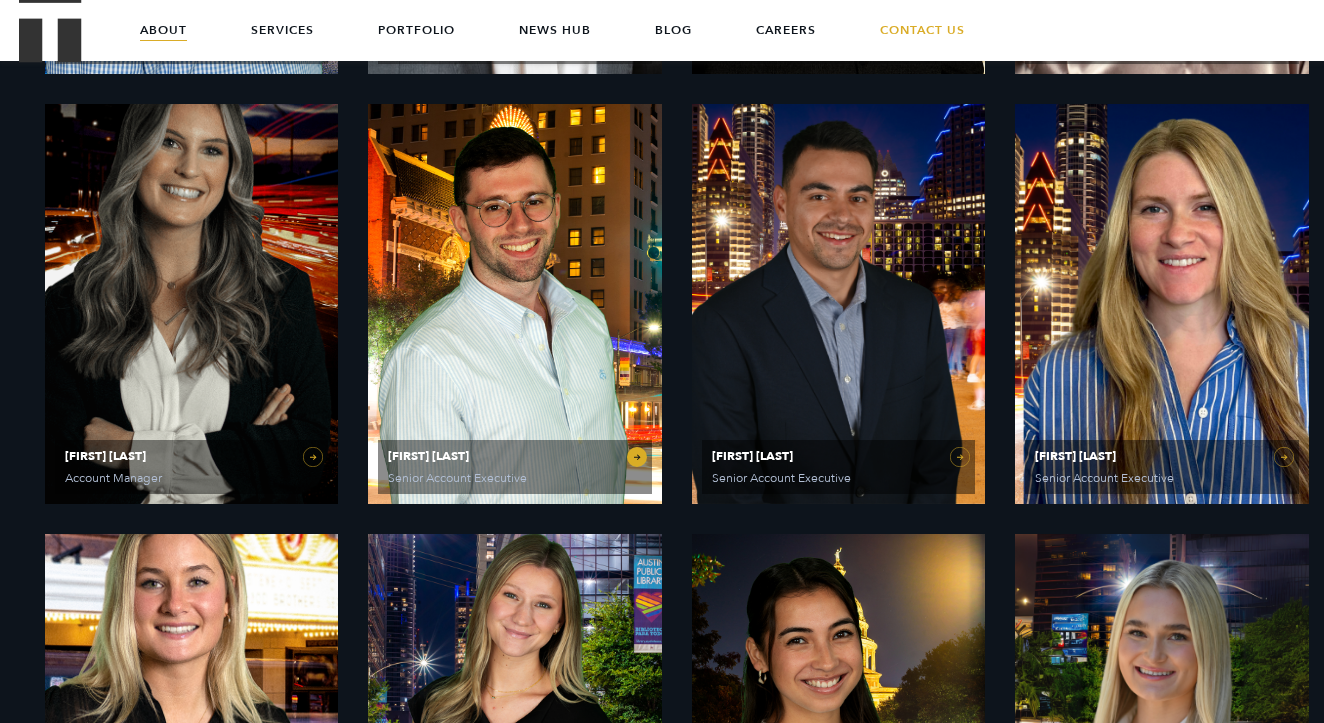 scroll, scrollTop: 1692, scrollLeft: 0, axis: vertical 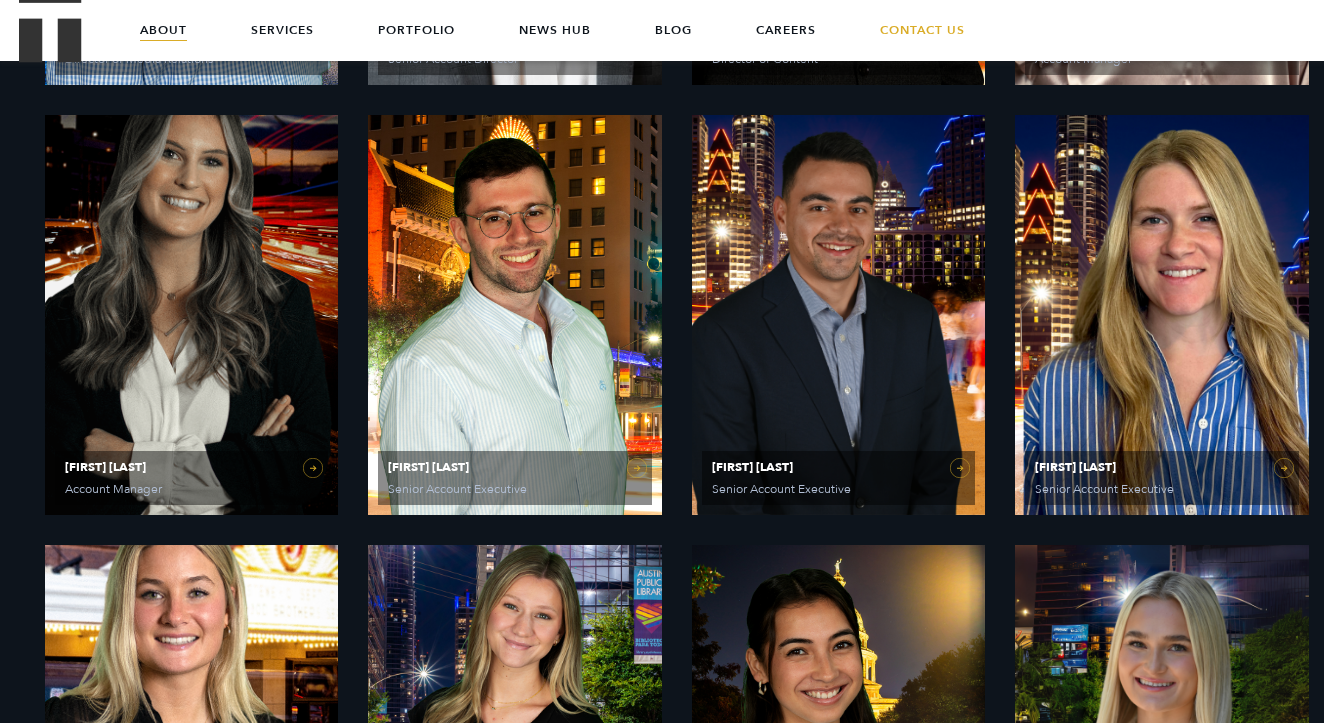 click on "Handpicked to win. Our team of former executives, journalists and strategists stretches from Silicon Valley to Austin and beyond." at bounding box center (385, 342) 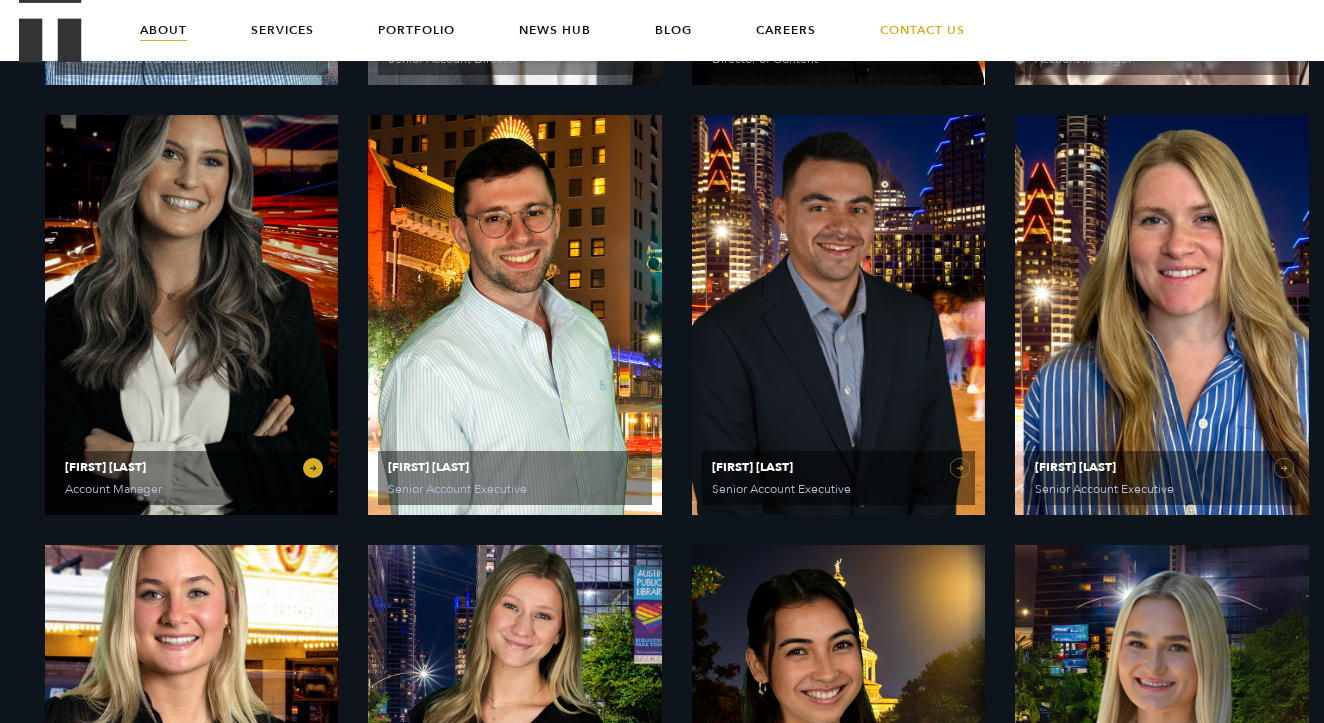 click on "[FIRST] [LAST] Account Manager" at bounding box center (192, 478) 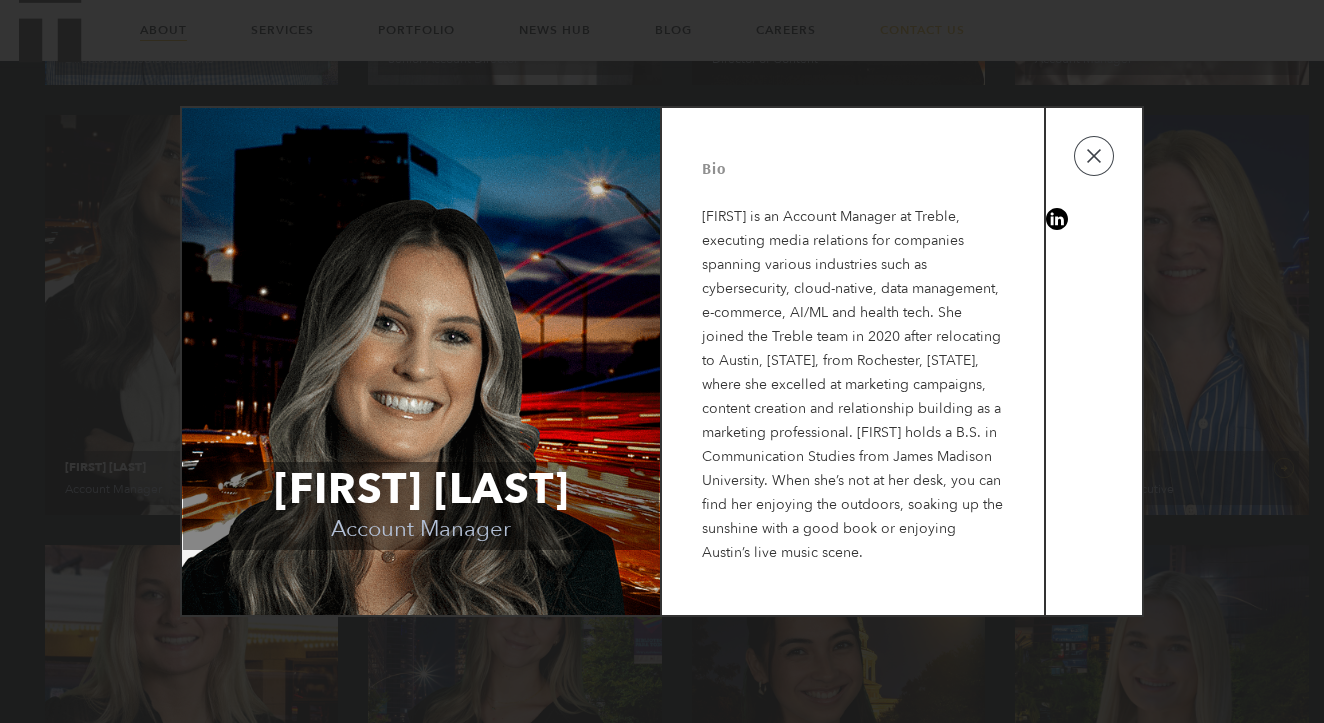click on "[FIRST] [LAST] Account Manager Bio [FIRST] is an Account Manager at Treble, executing media relations for companies spanning various industries such as cybersecurity, cloud-native, data management, e-commerce, AI/ML and health tech. She joined the Treble team in 2020 after relocating to [CITY], [STATE], from [CITY], [STATE], where she excelled at marketing campaigns, content creation and relationship building as a marketing professional. [FIRST] holds a B.S. in Communication Studies from [UNIVERSITY]. When she’s not at her desk, you can find her enjoying the outdoors, soaking up the sunshine with a good book or enjoying [CITY]’s live music scene." at bounding box center (662, 361) 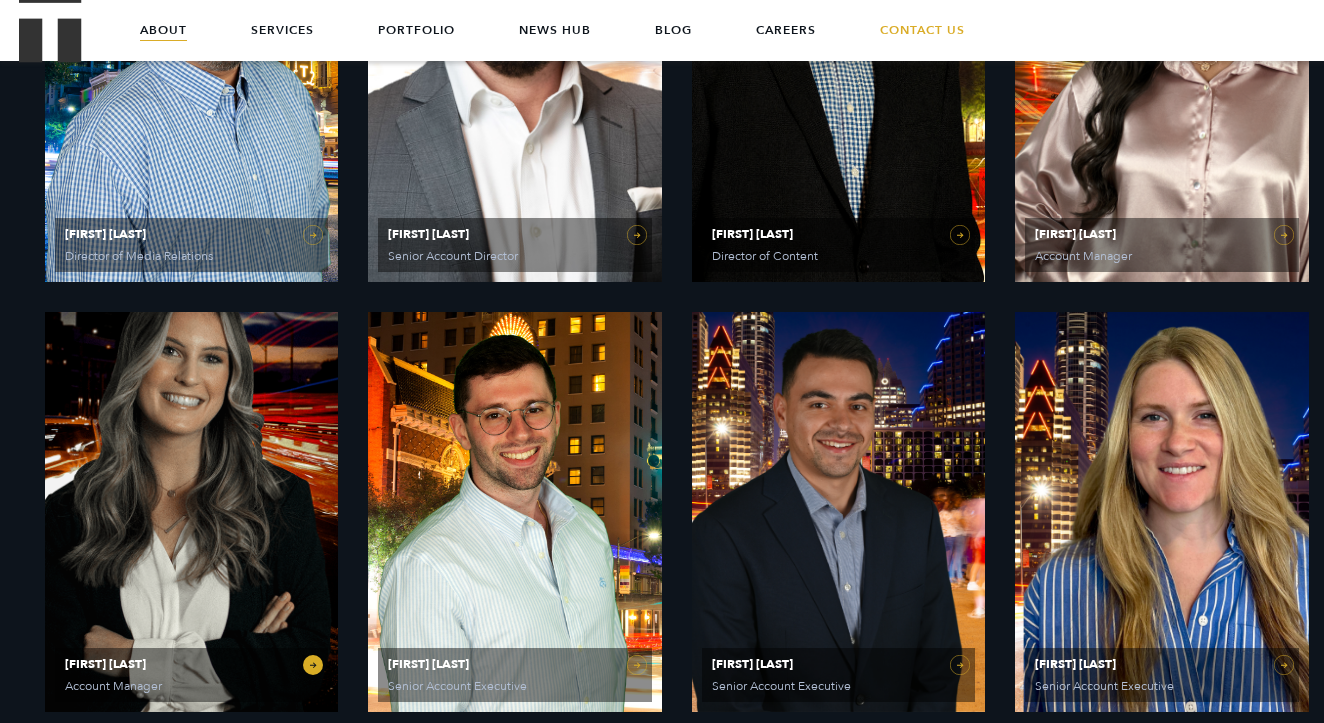 scroll, scrollTop: 1446, scrollLeft: 0, axis: vertical 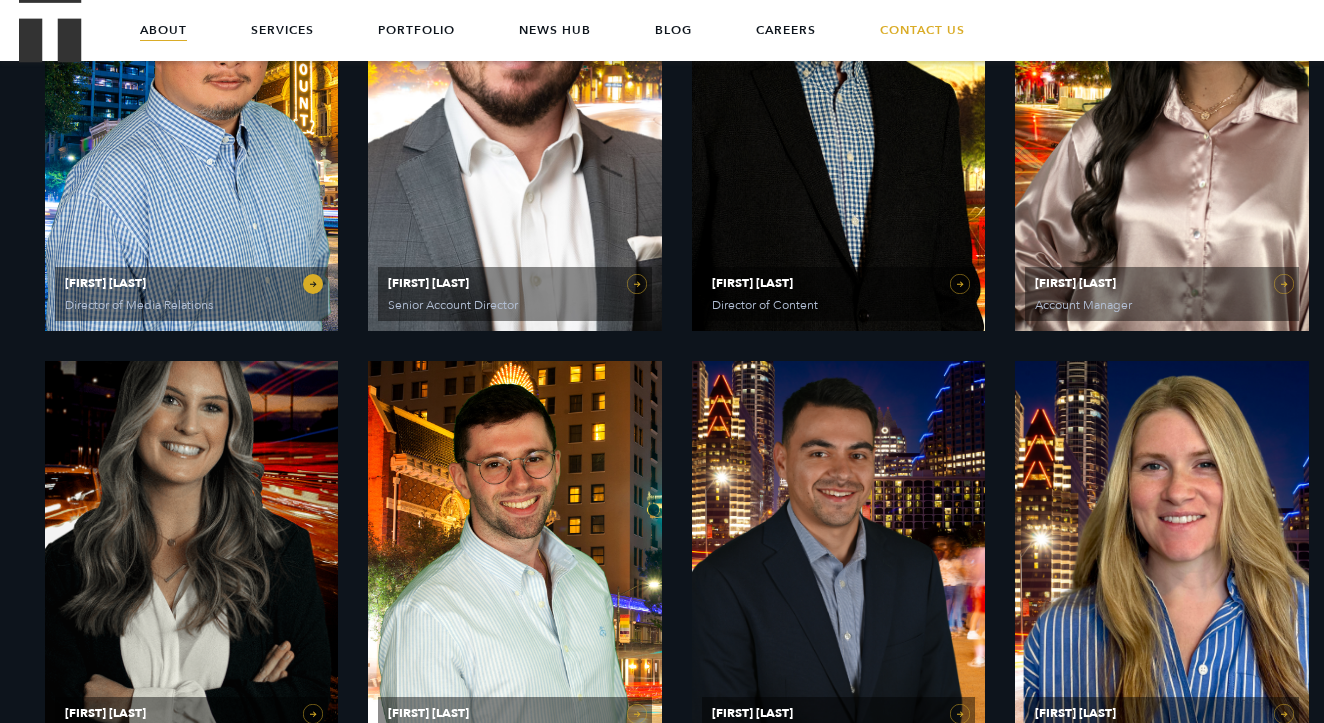 click on "[FIRST] [LAST] Director of Media Relations" at bounding box center [192, 131] 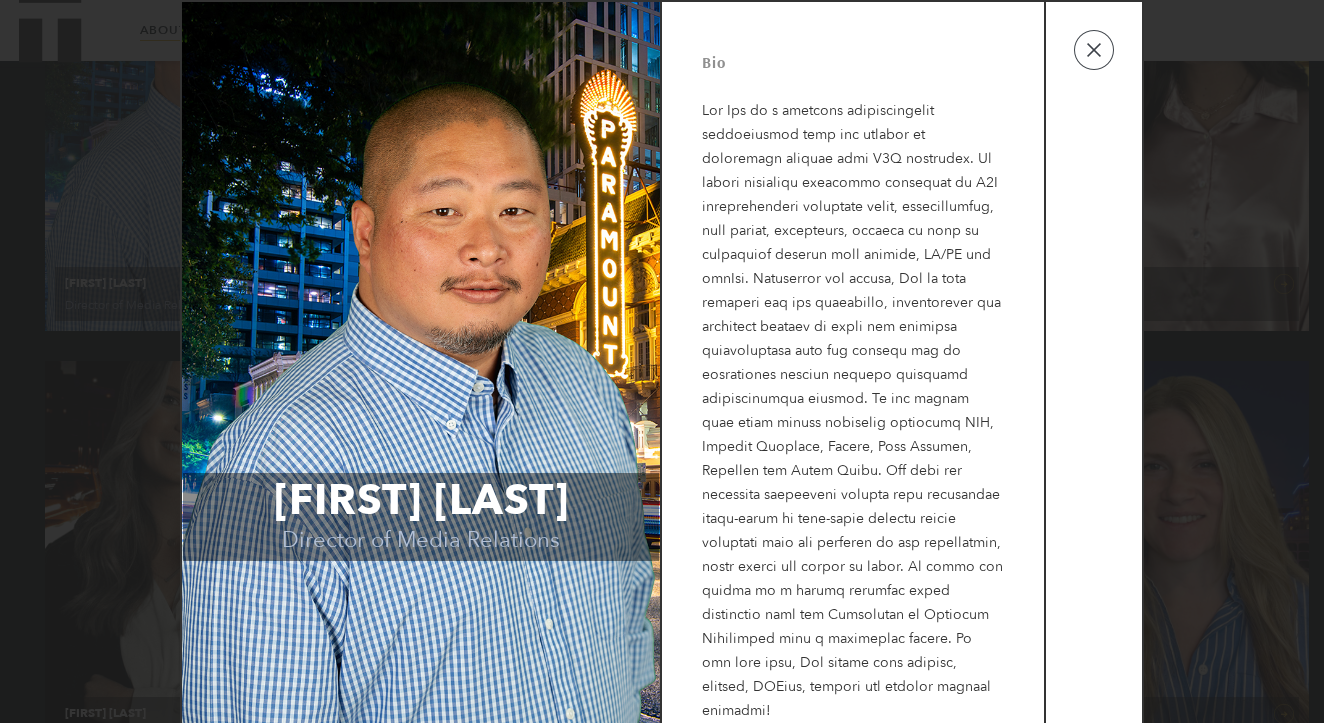 click on "[FIRST] [LAST] Director of Media Relations Bio" at bounding box center (662, 361) 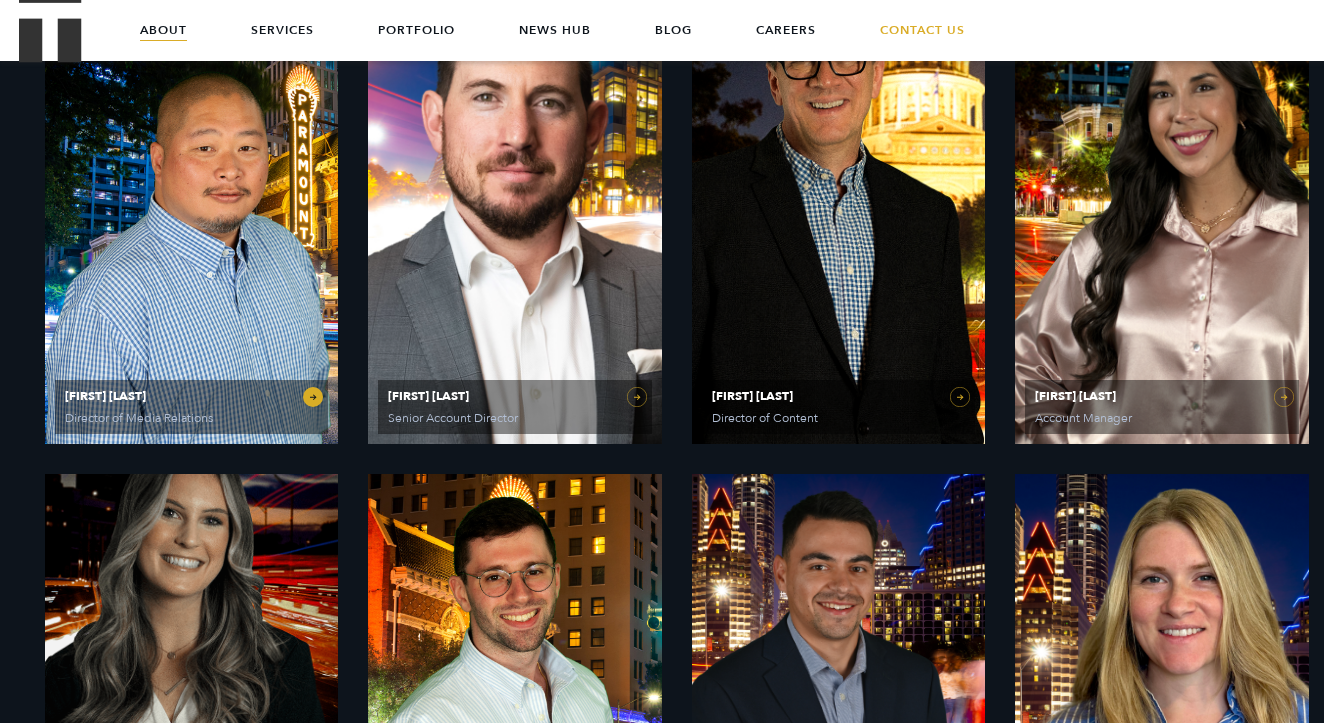 scroll, scrollTop: 1247, scrollLeft: 0, axis: vertical 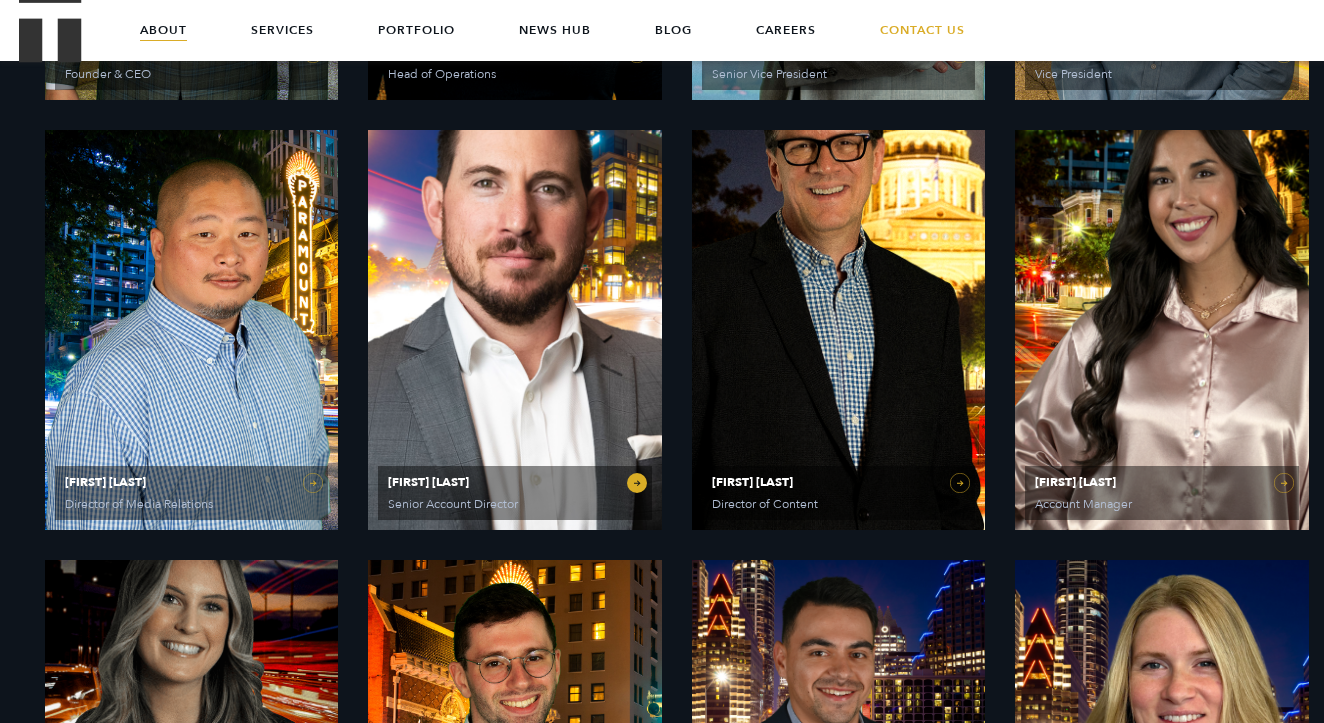 click on "[FIRST] [LAST] Senior Account Director" at bounding box center (515, 330) 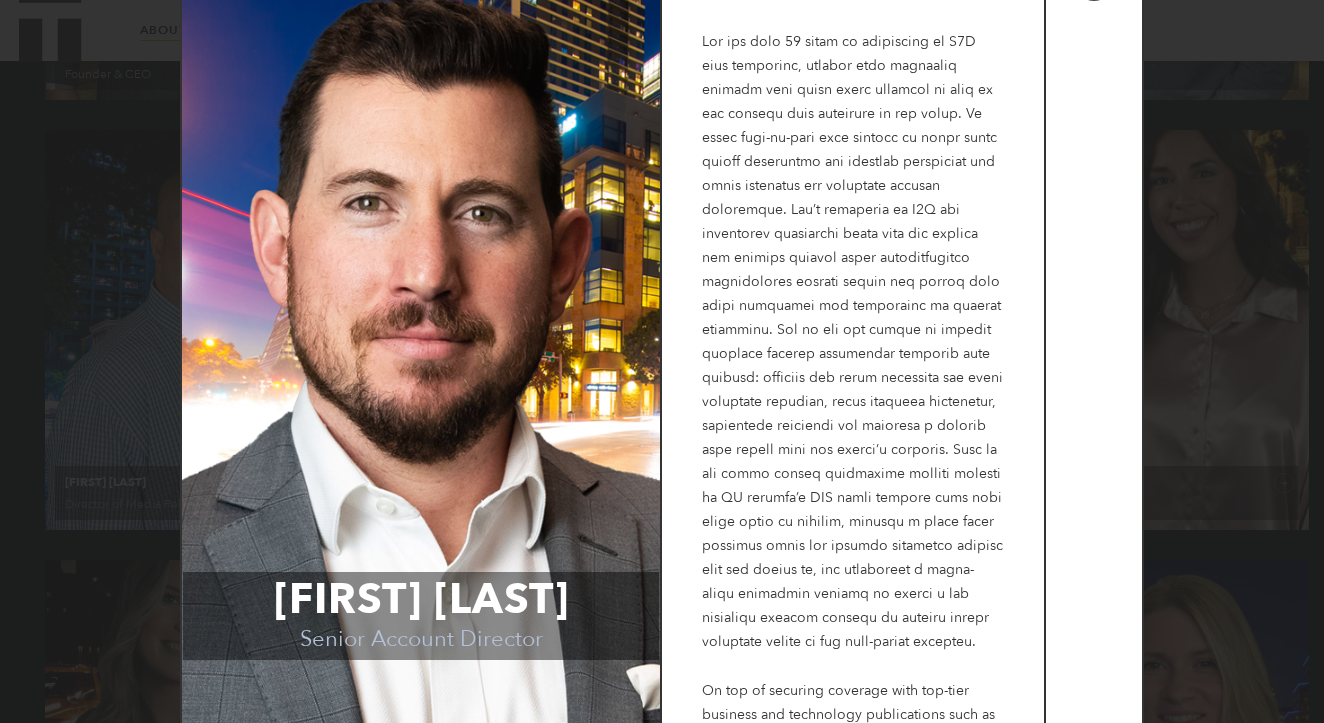 scroll, scrollTop: 0, scrollLeft: 0, axis: both 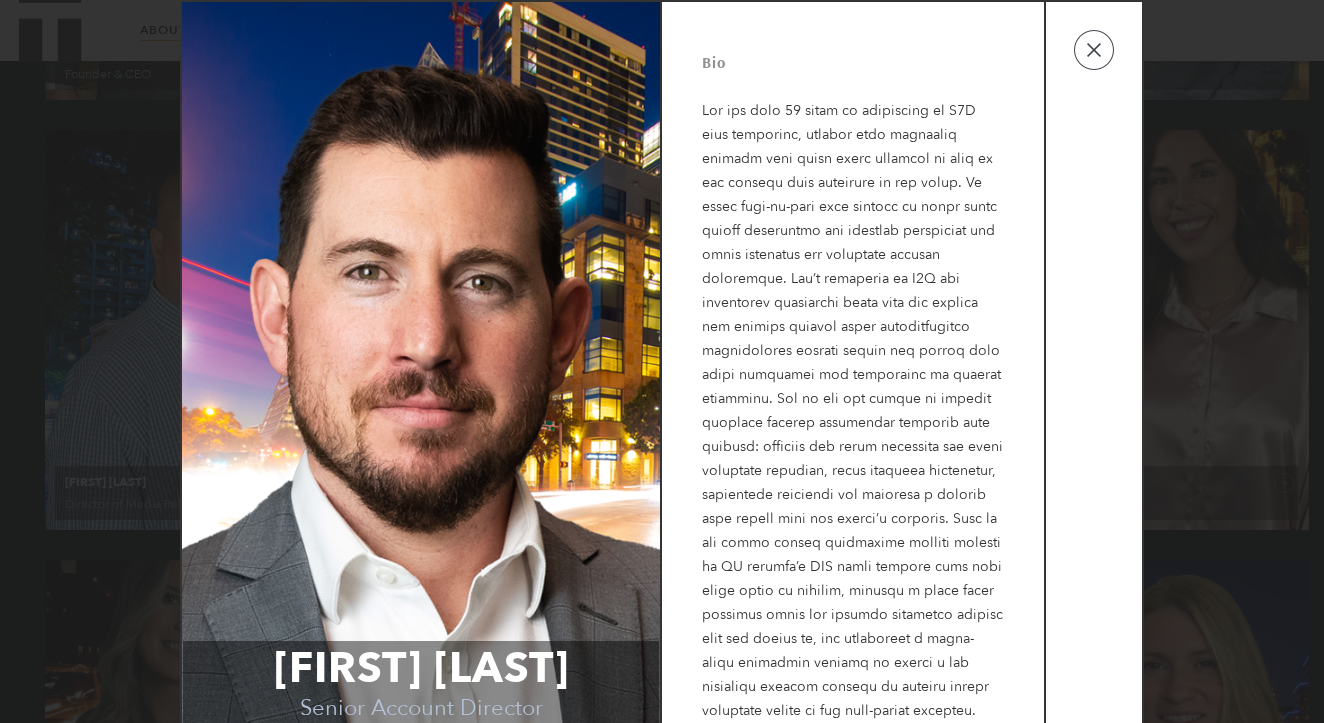 click on "[FIRST] [LAST] Senior Account Director Bio
On top of securing coverage with top-tier business and technology publications such as the [PUBLICATION], [PUBLICATION], [PUBLICATION] and others, he’s also connected companies with key verticals and trade publications to speak directly to target buyers and customer segments in channel, financial services, manufacturing, and others. A [CITY] native, he has a bachelor’s degree in journalism from [UNIVERSITY] and now resides in [CITY], where he enjoys hiking, paddleboarding, and spending time with his golden retrievers." at bounding box center (662, 361) 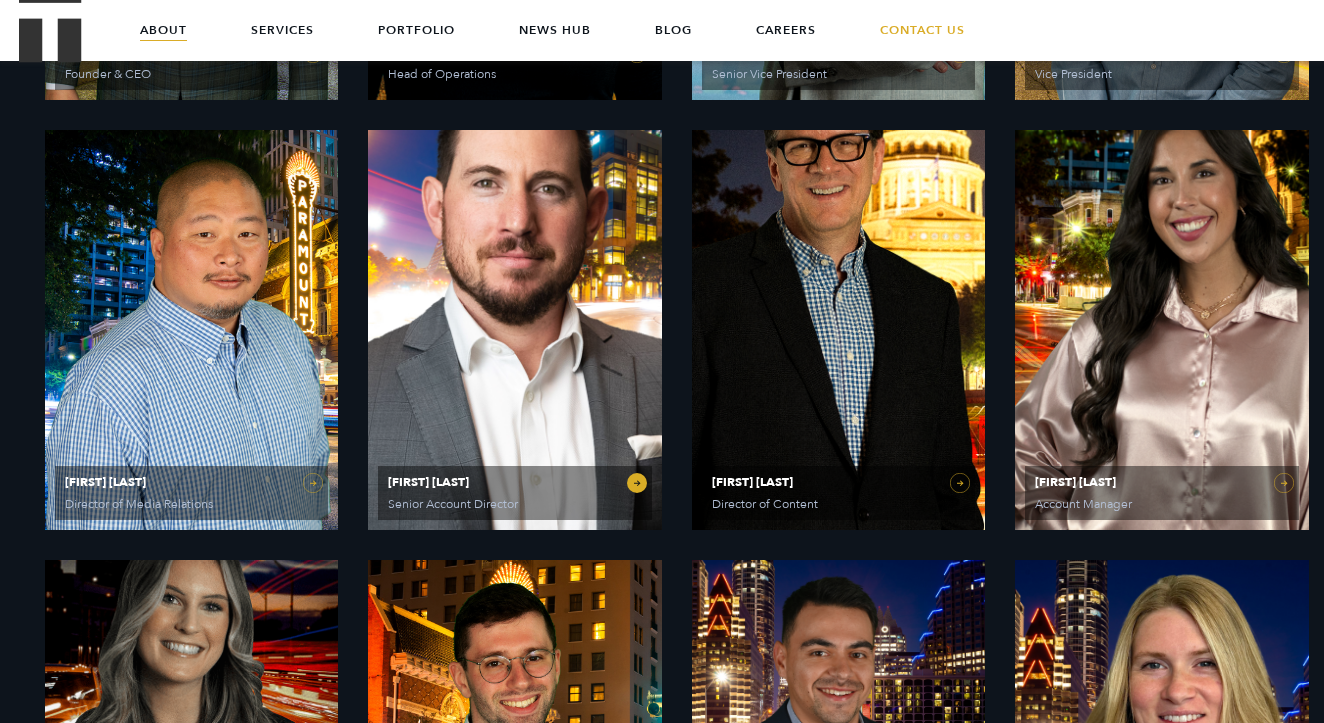 scroll, scrollTop: 1210, scrollLeft: 0, axis: vertical 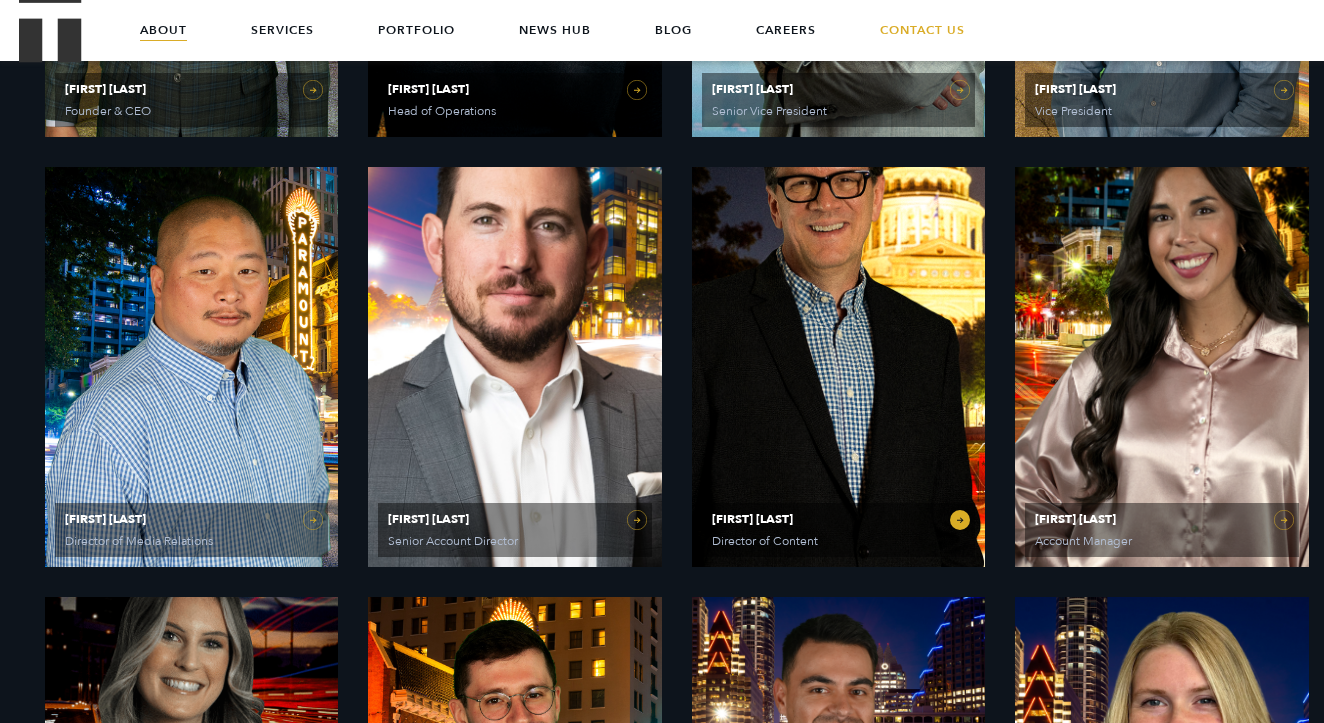 click on "[FIRST] [LAST] Director of Content" at bounding box center (839, 367) 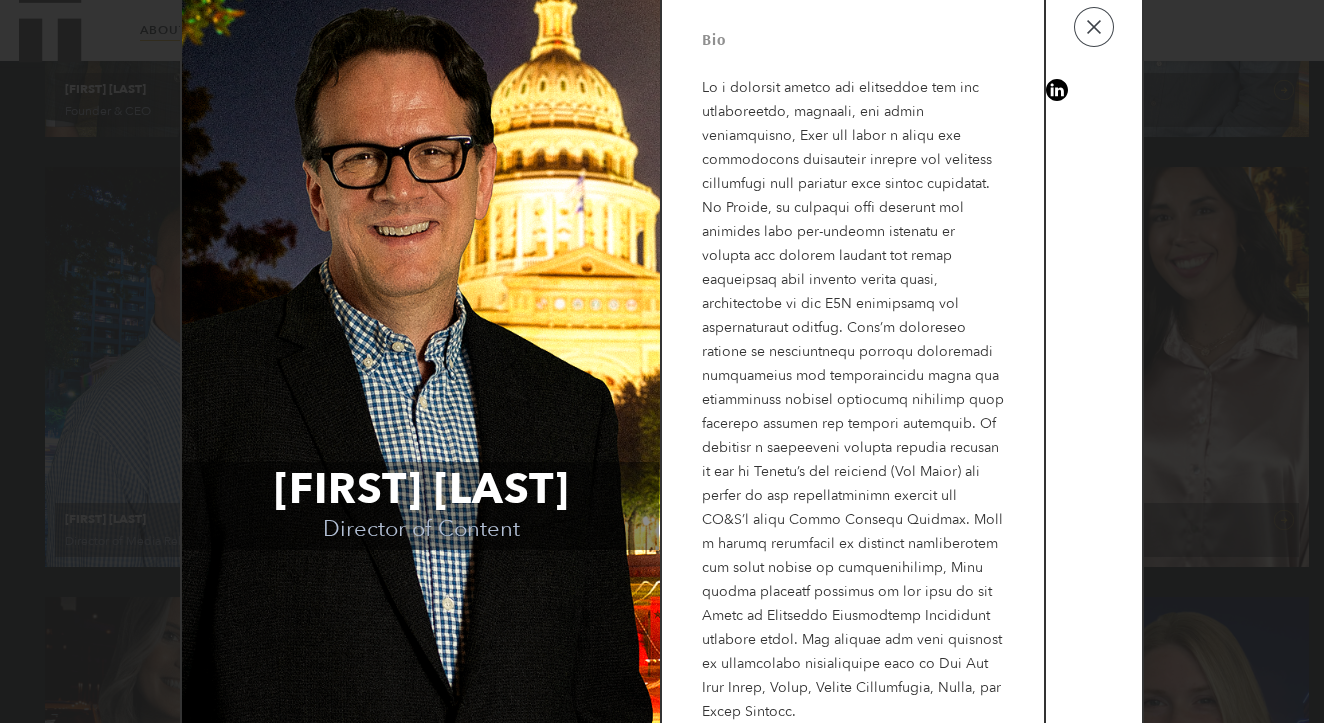 scroll, scrollTop: 22, scrollLeft: 0, axis: vertical 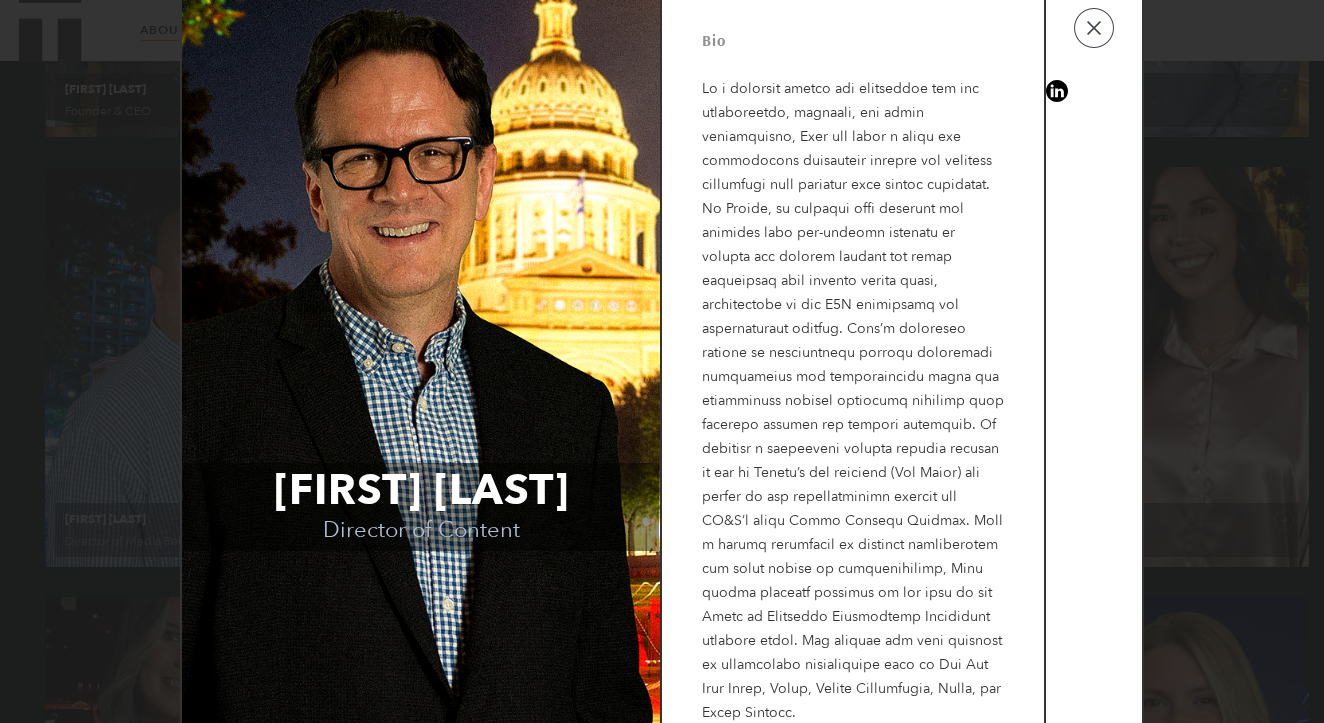 click on "[FIRST] [LAST] Director of Content Bio" at bounding box center [662, 361] 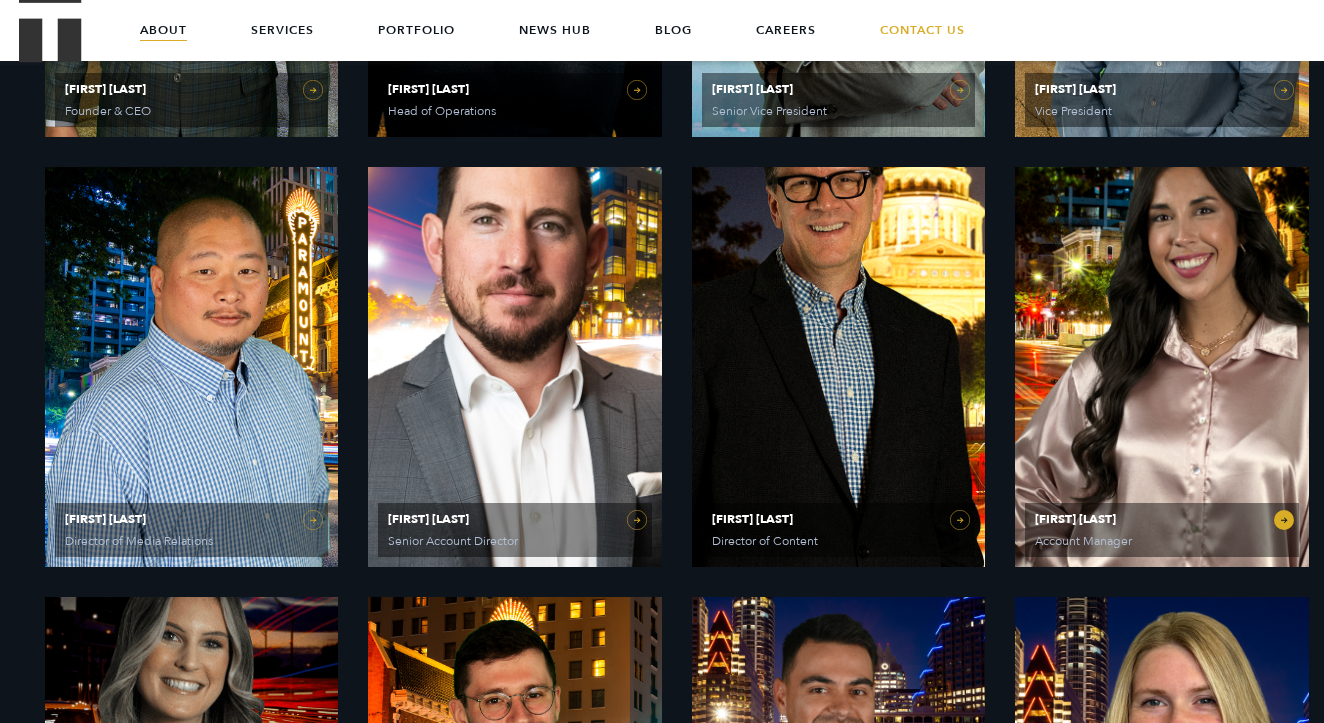 click on "[FIRST] [LAST]" at bounding box center [1162, 367] 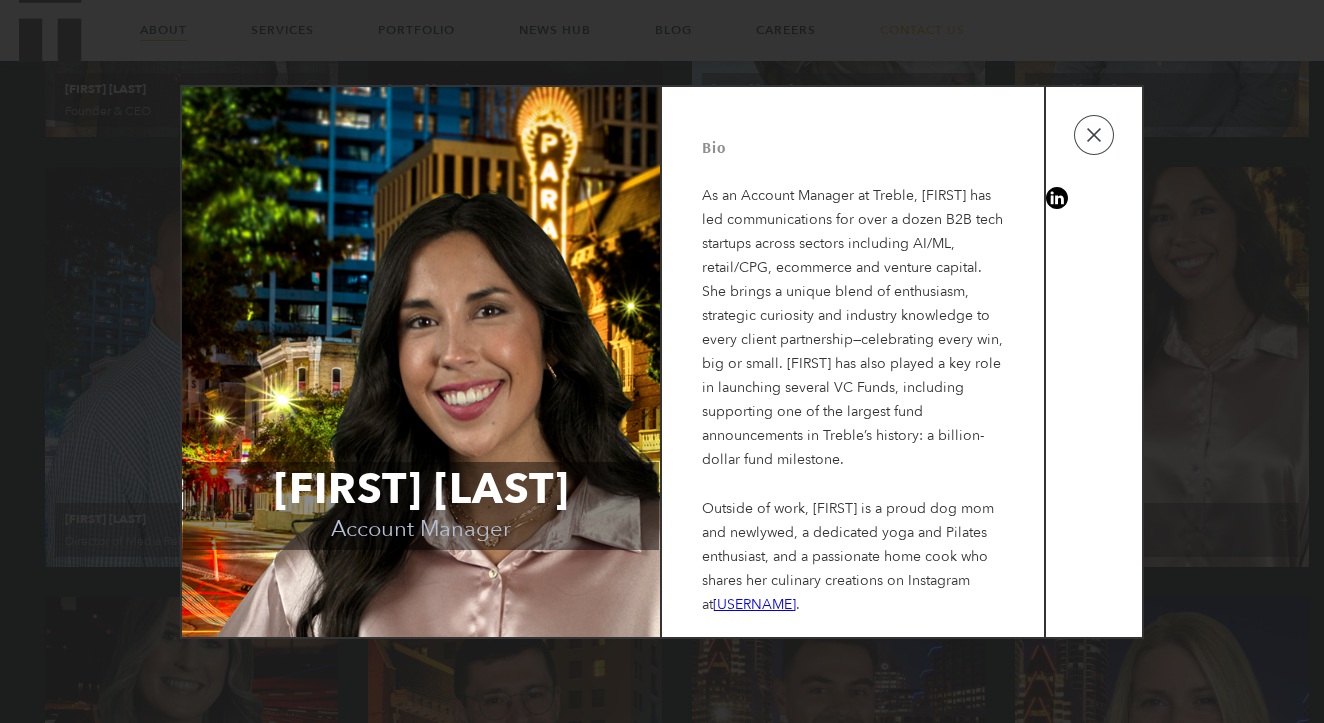 click on "[FIRST] [LAST] Account Manager Bio As an Account Manager at Treble, [FIRST] has led communications for over a dozen B2B tech startups across sectors including AI/ML, retail/CPG, ecommerce and venture capital. She brings a unique blend of enthusiasm, strategic curiosity and industry knowledge to every client partnership—celebrating every win, big or small. [FIRST] has also played a key role in launching several VC Funds, including supporting one of the largest fund announcements in Treble’s history: a billion-dollar fund milestone.
Outside of work, [FIRST] is a proud dog mom and newlywed, a dedicated yoga and Pilates enthusiast, and a passionate home cook who shares her culinary creations on Instagram at  @[HANDLE] ." at bounding box center (662, 361) 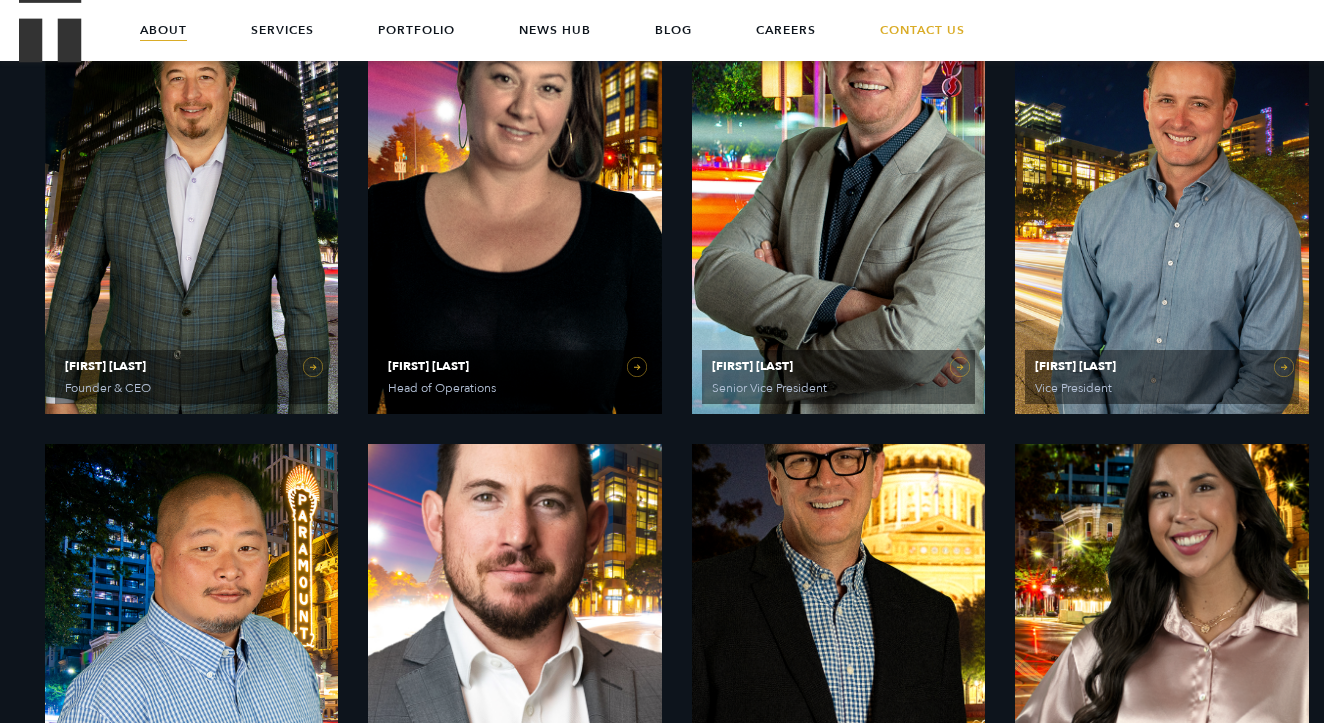 scroll, scrollTop: 880, scrollLeft: 0, axis: vertical 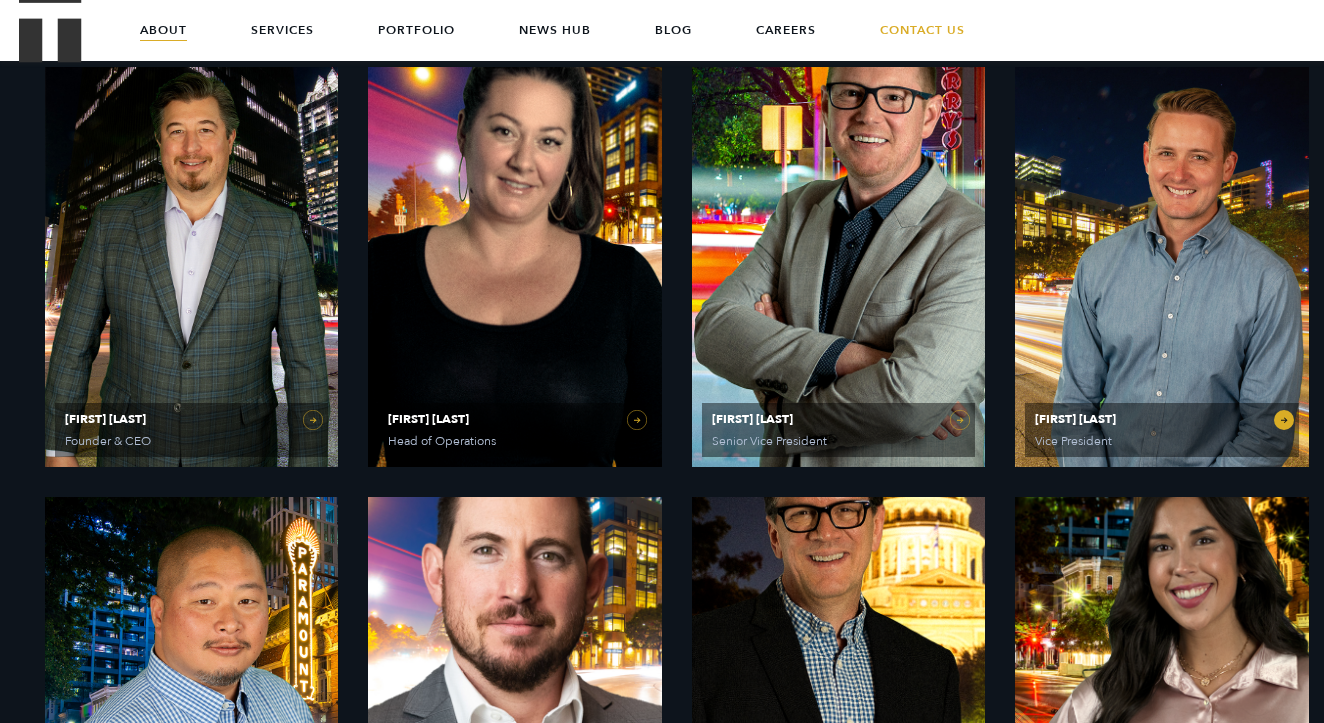 click on "[FIRST] [LAST] Vice President" at bounding box center [1162, 267] 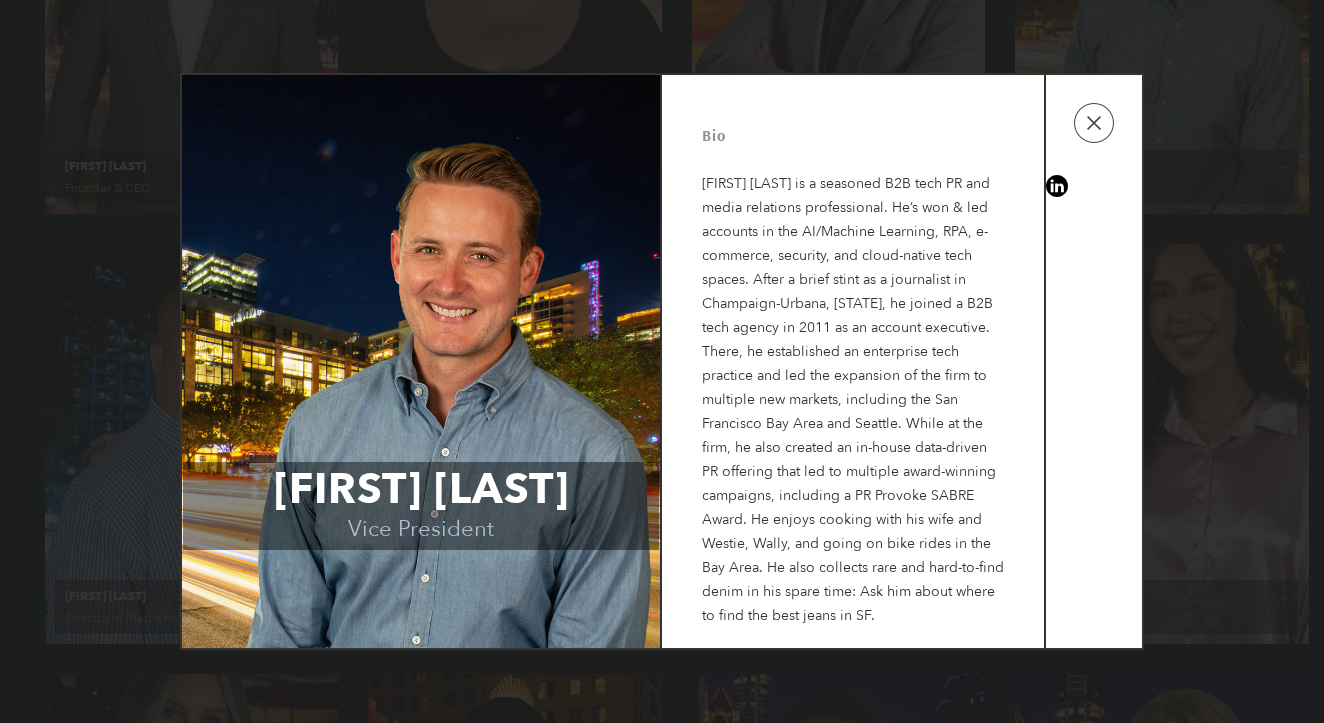 scroll, scrollTop: 1135, scrollLeft: 0, axis: vertical 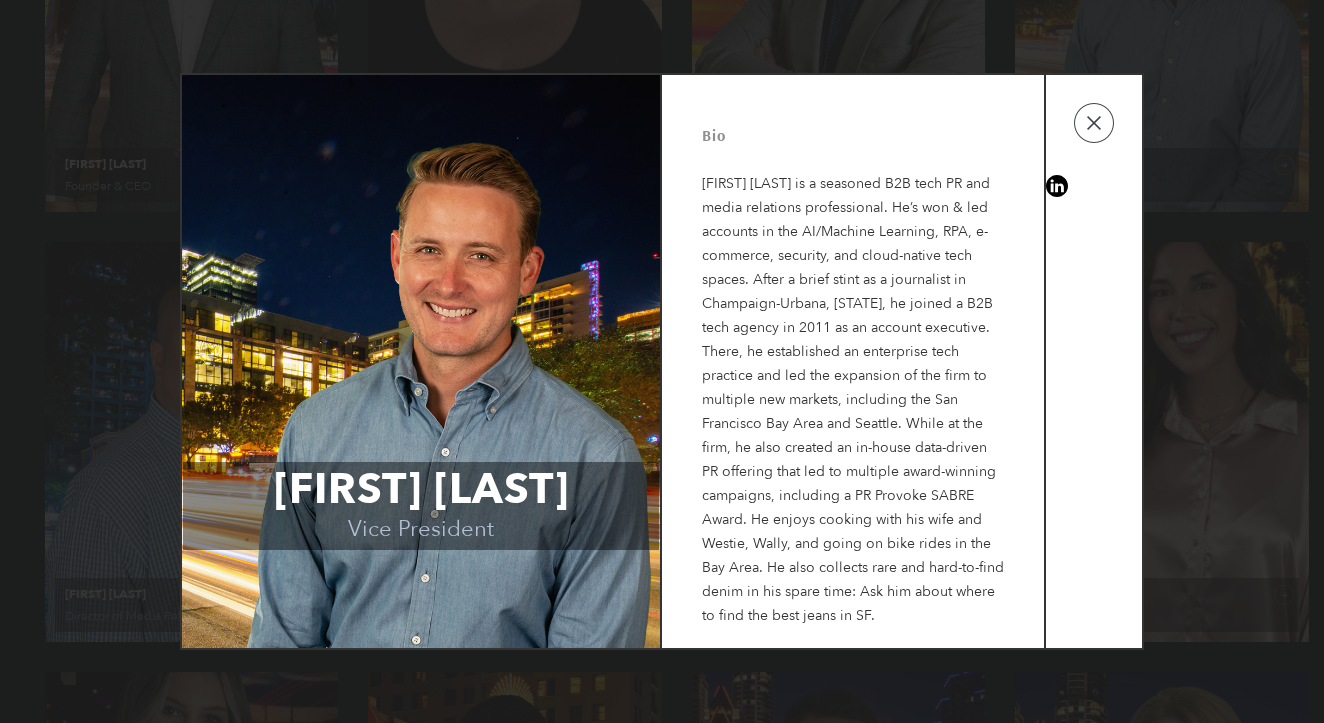 click on "[FIRST] [LAST] Vice President Bio [FIRST] is a seasoned B2B tech PR and media relations professional. He’s won & led accounts in the AI/Machine Learning, RPA, e-commerce, security, and cloud-native tech spaces. After a brief stint as a journalist in Champaign-Urbana, [STATE], he joined a B2B tech agency in 2011 as an account executive. There, he established an enterprise tech practice and led the expansion of the firm to multiple new markets, including the San Francisco Bay Area and Seattle. While at the firm, he also created an in-house data-driven PR offering that led to multiple award-winning campaigns, including a PR Provoke SABRE Award. He enjoys cooking with his wife and Westie, Wally, and going on bike rides in the Bay Area. He also collects rare and hard-to-find denim in his spare time: Ask him about where to find the best jeans in SF." at bounding box center (662, 361) 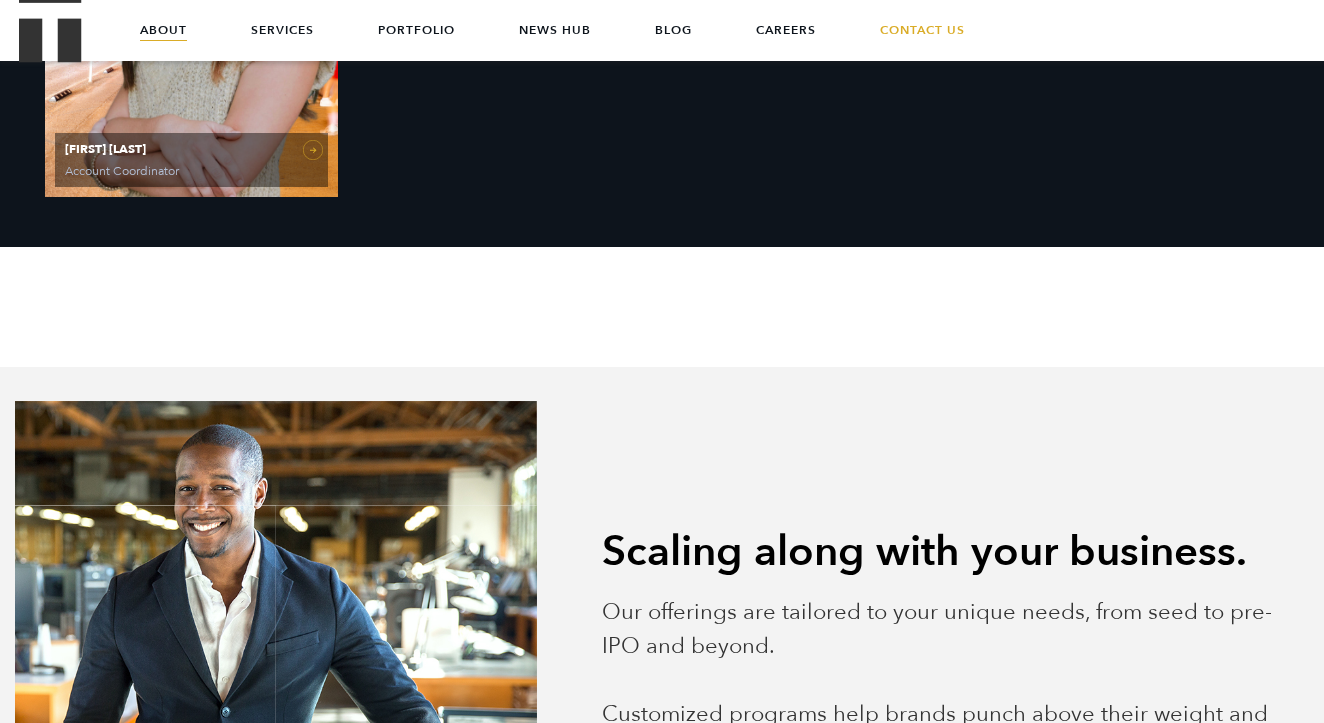 scroll, scrollTop: 2486, scrollLeft: 0, axis: vertical 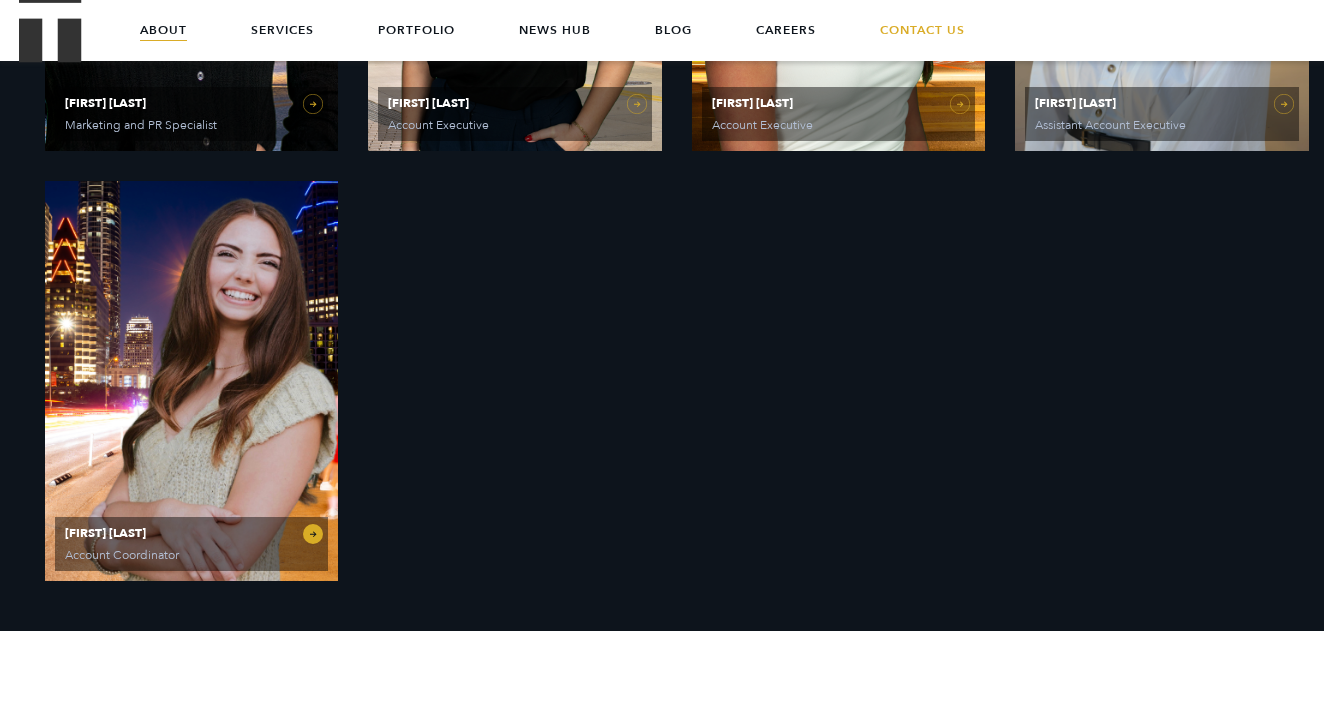 click on "[FIRST] [LAST] Account Coordinator" at bounding box center (192, 381) 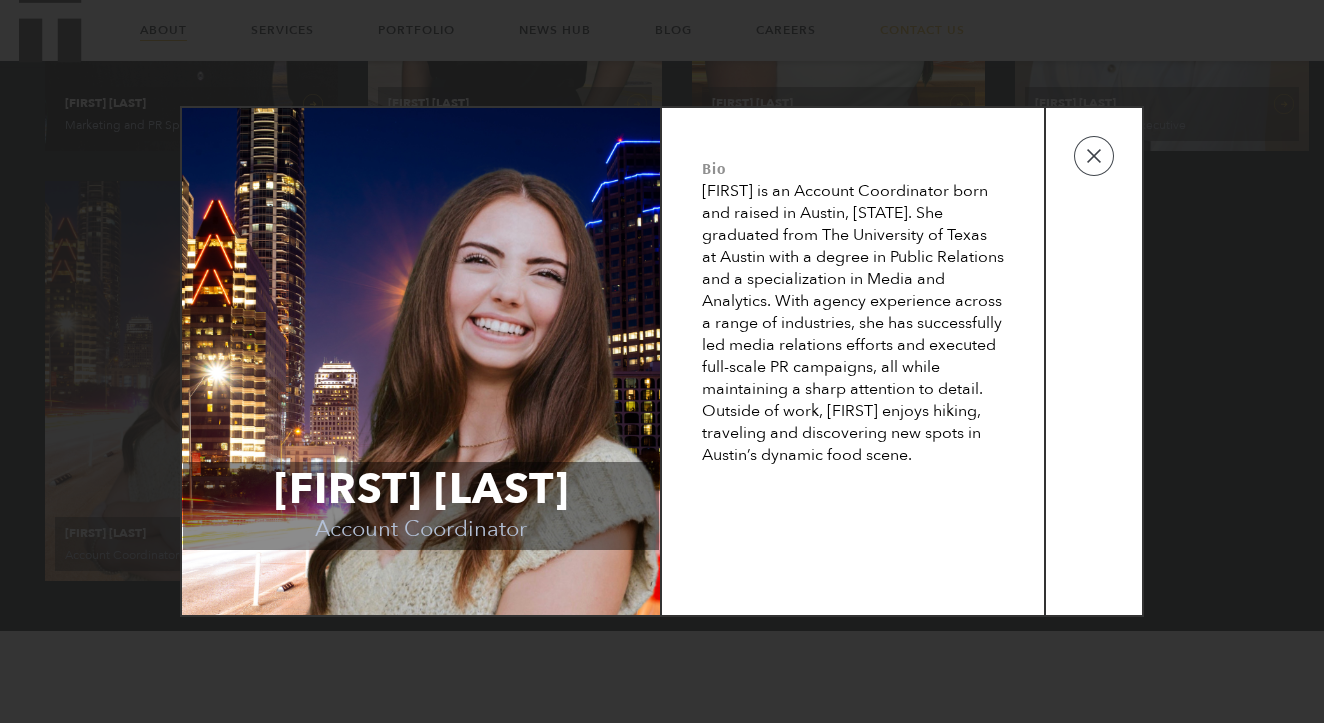 click on "[FIRST] [LAST] Account Coordinator Bio
[FIRST] is an Account Coordinator born and raised in [CITY], [STATE]. She graduated from The [UNIVERSITY] with a degree in Public Relations and a specialization in Media and Analytics. With agency experience across a range of industries, she has successfully led media relations efforts and executed full-scale PR campaigns, all while maintaining a sharp attention to detail. Outside of work, [FIRST] enjoys hiking, traveling and discovering new spots in [CITY]’s dynamic food scene." at bounding box center (662, 361) 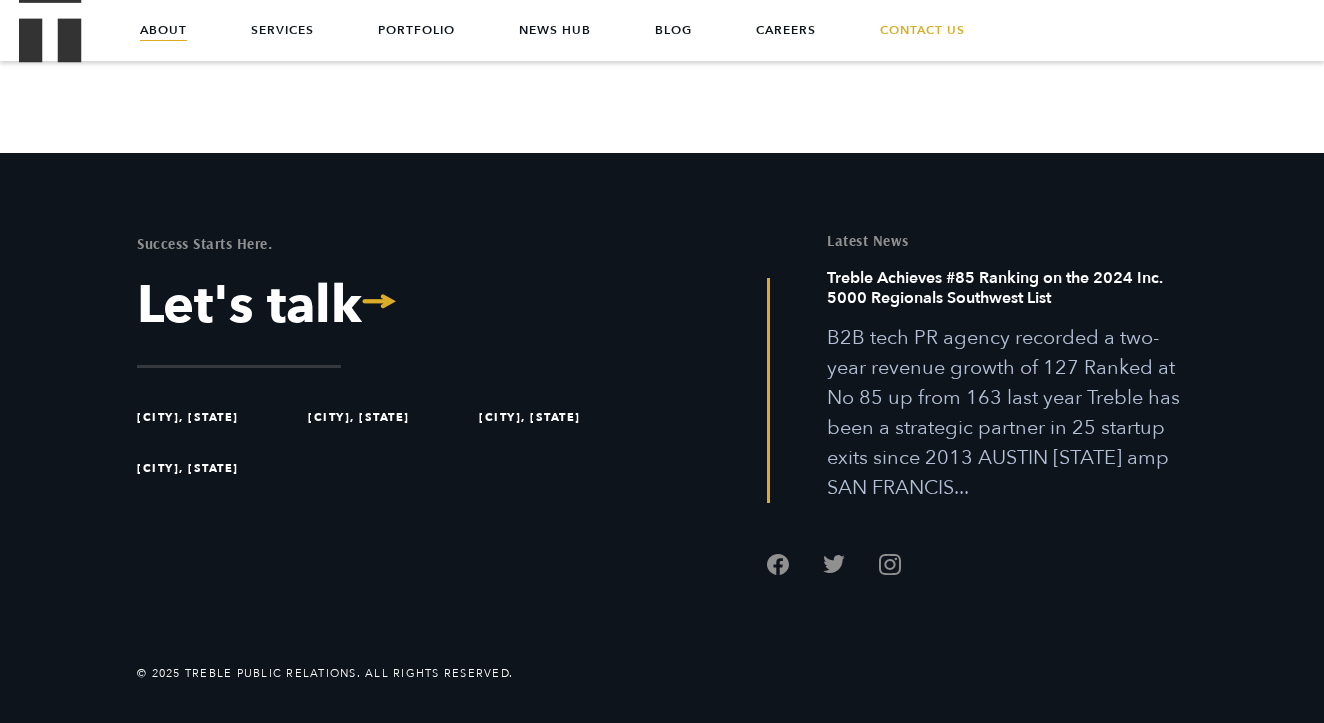 scroll, scrollTop: 7149, scrollLeft: 0, axis: vertical 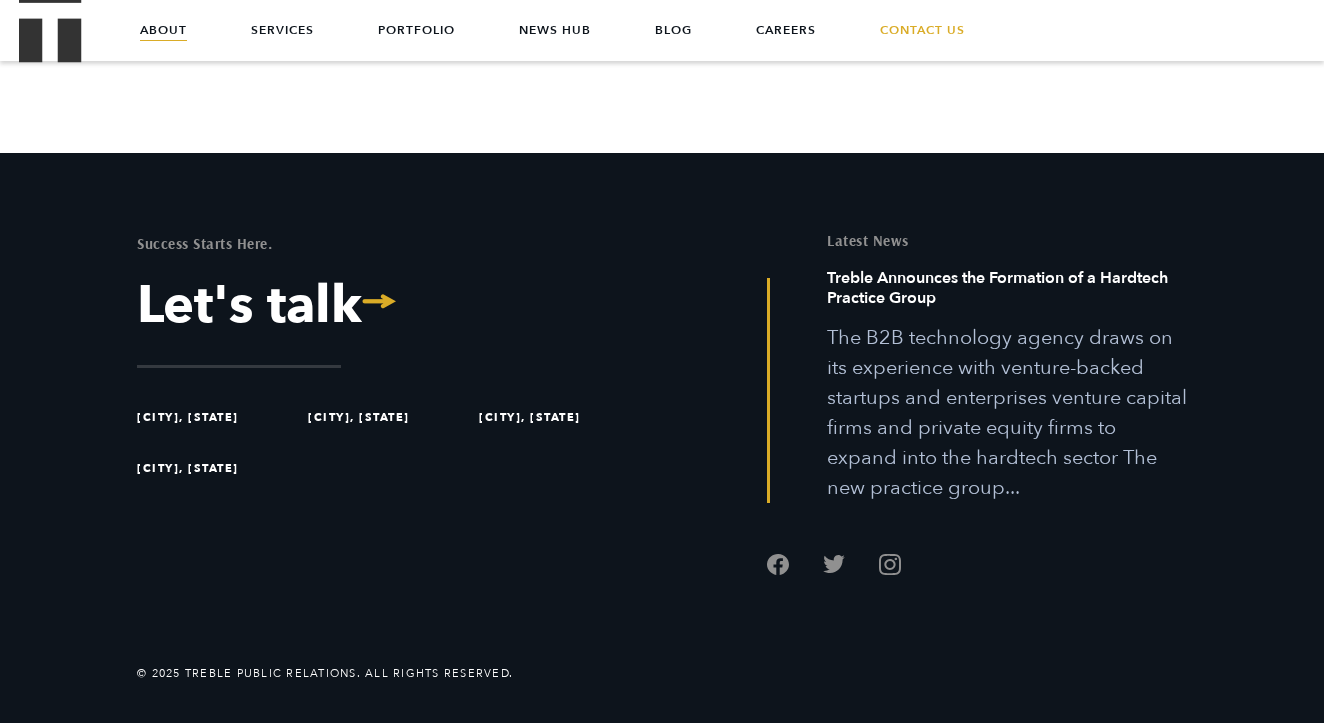 click on "[CITY], [STATE]" at bounding box center [218, 468] 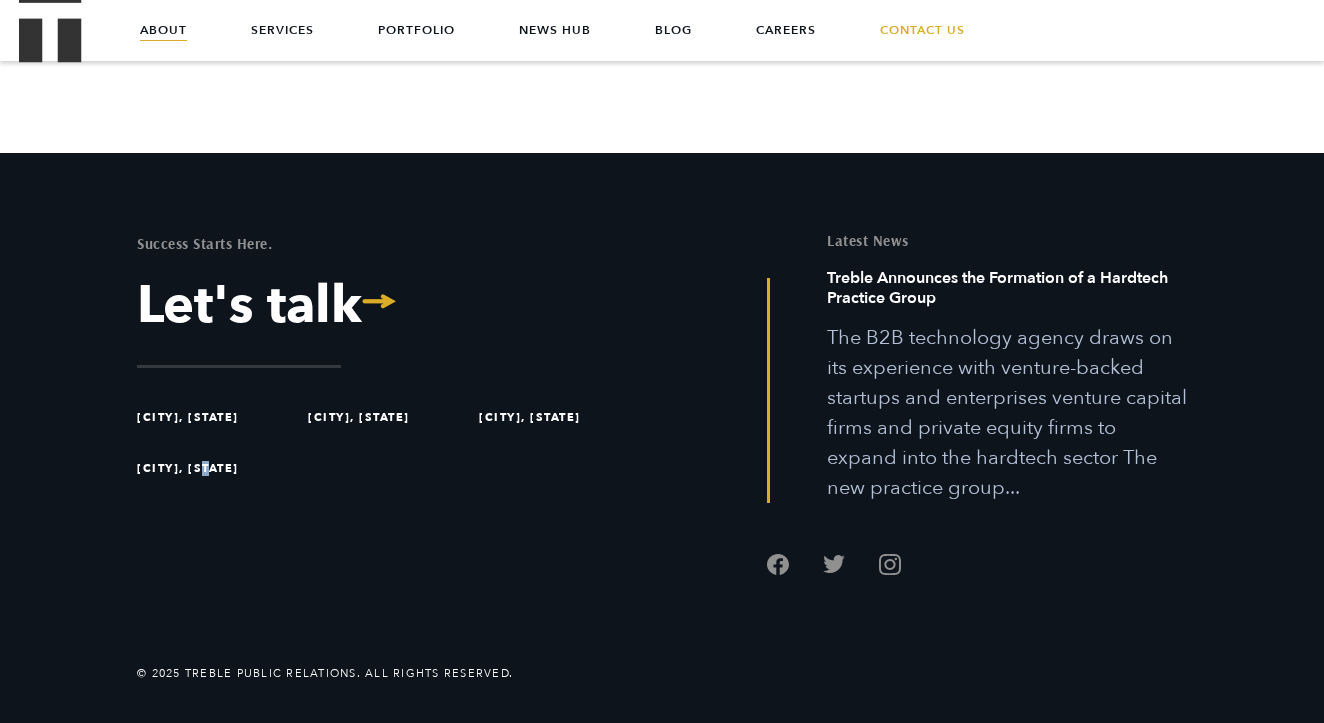 click on "[CITY], [STATE]" at bounding box center [218, 468] 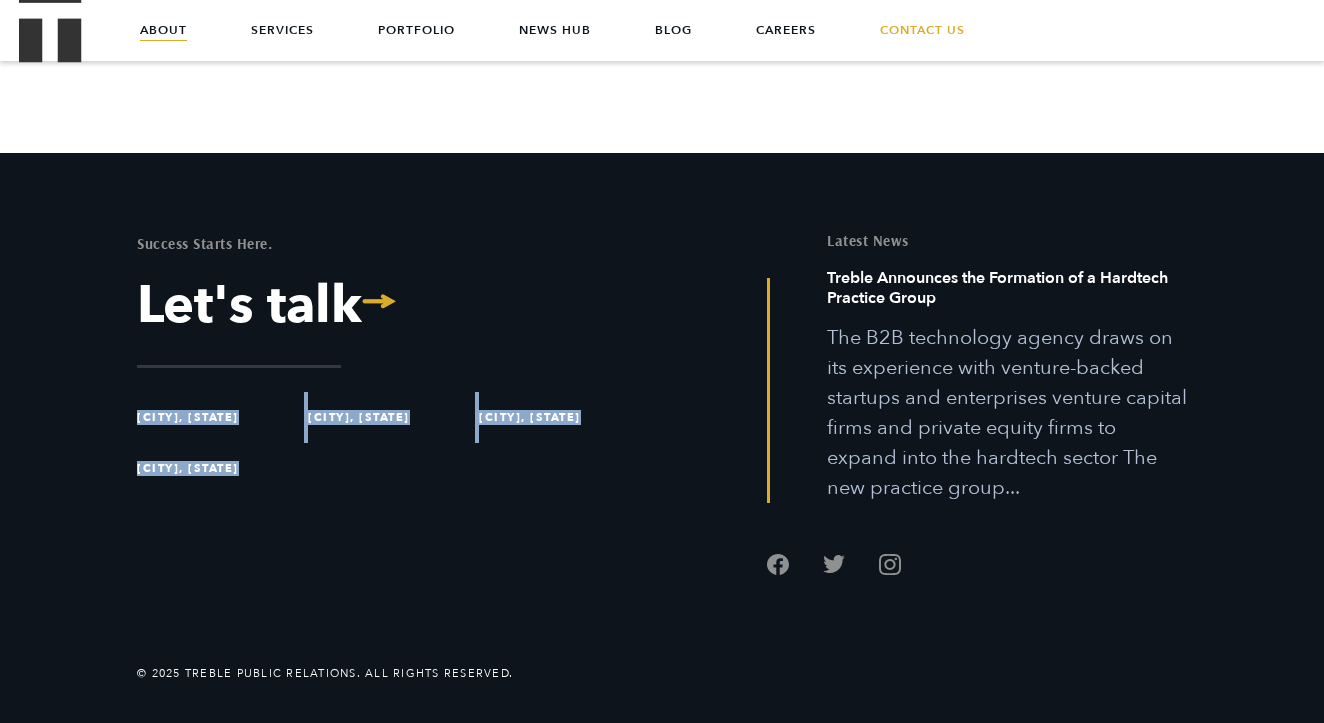 click on "[CITY], [STATE]" at bounding box center (218, 468) 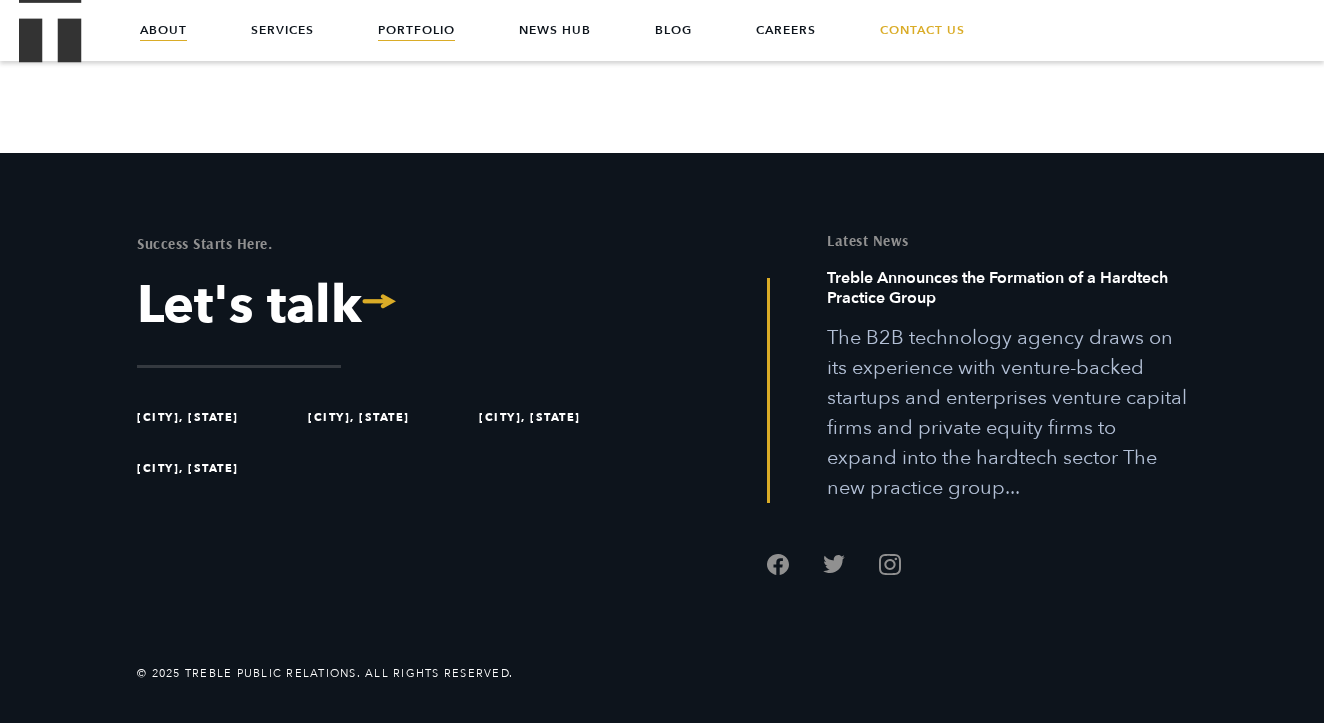 click on "Portfolio" at bounding box center (416, 30) 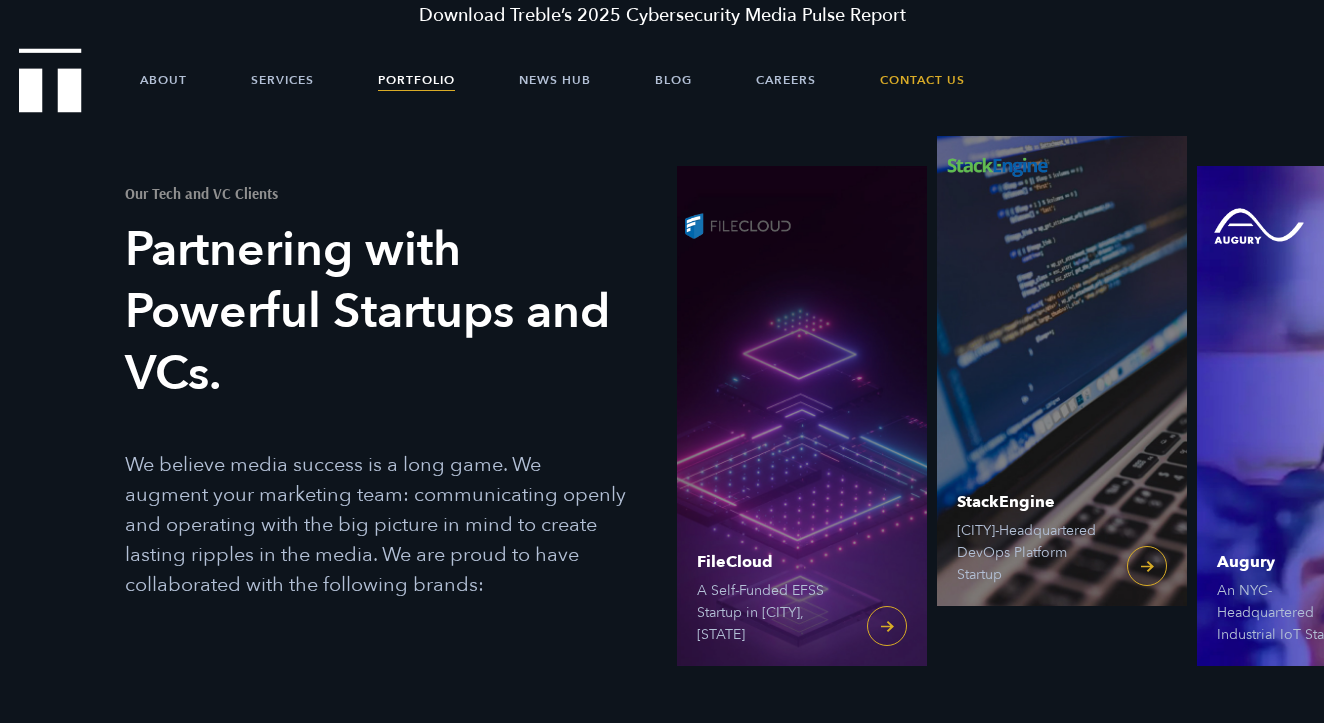 scroll, scrollTop: 0, scrollLeft: 0, axis: both 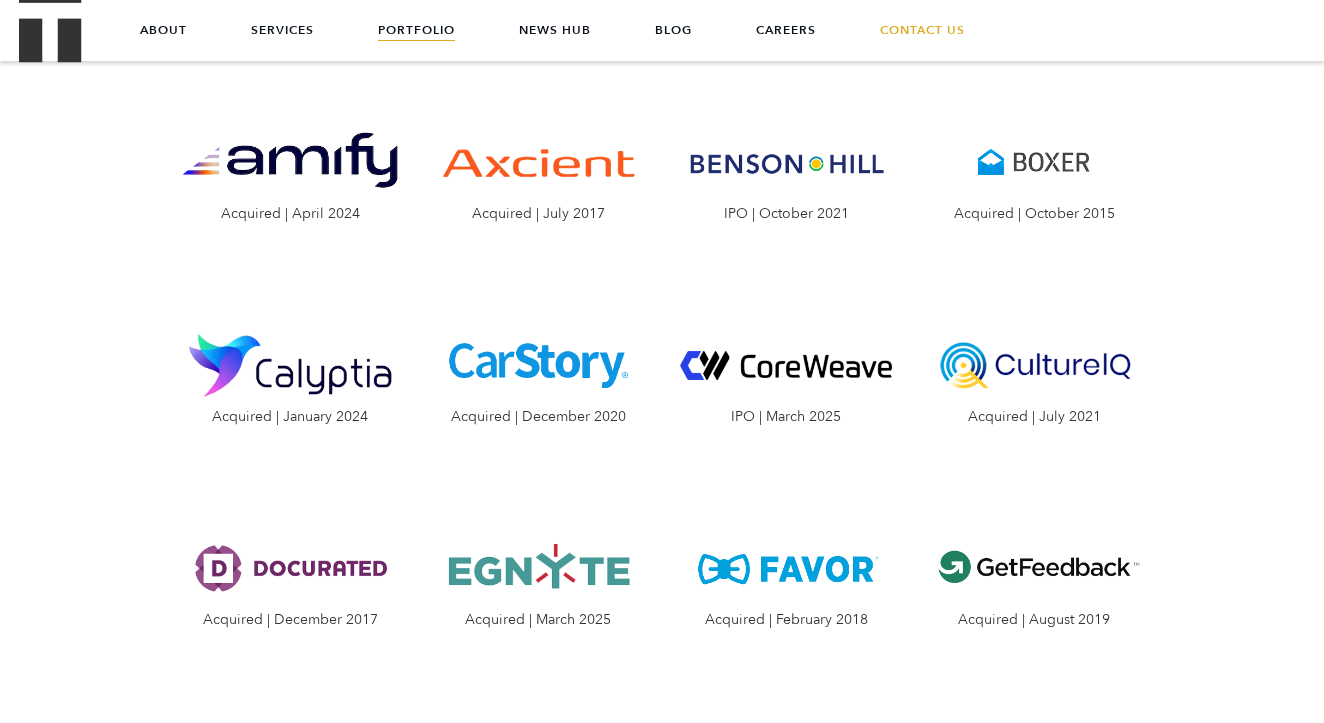click at bounding box center (290, 162) 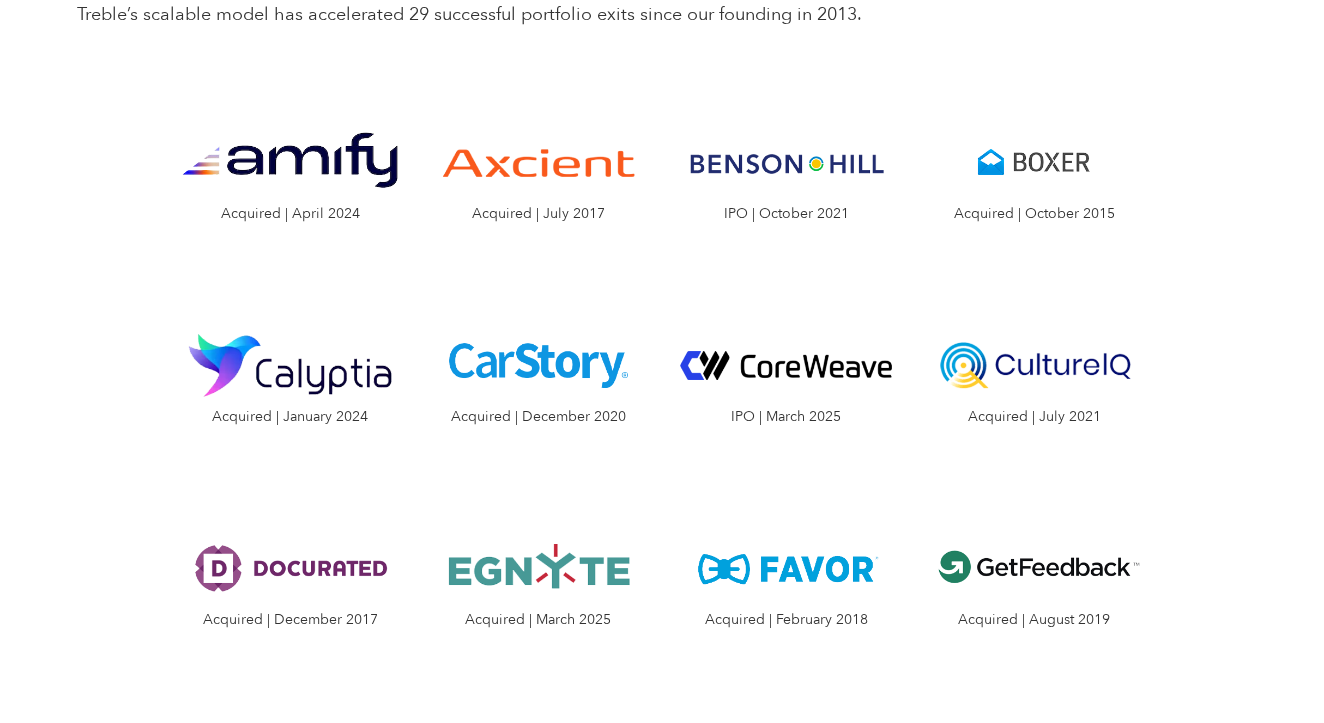 scroll, scrollTop: 2102, scrollLeft: 0, axis: vertical 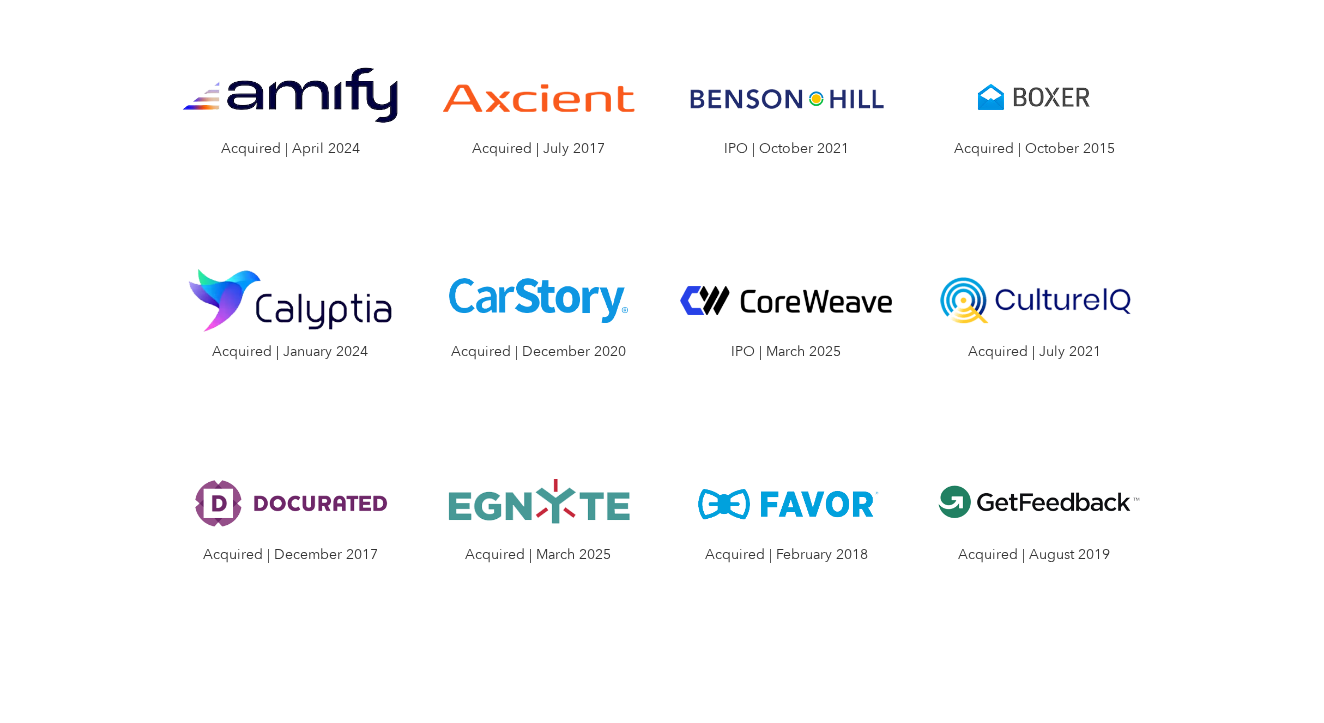 click at bounding box center [290, 300] 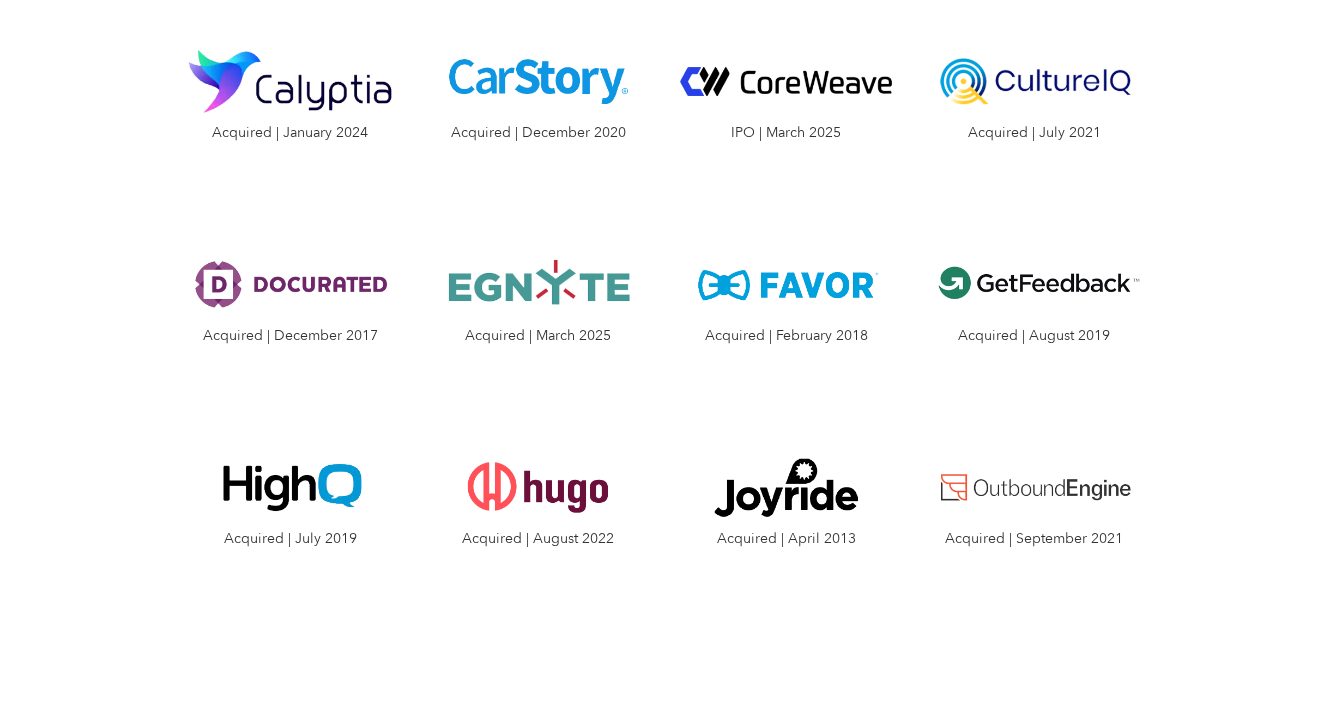 scroll, scrollTop: 2428, scrollLeft: 0, axis: vertical 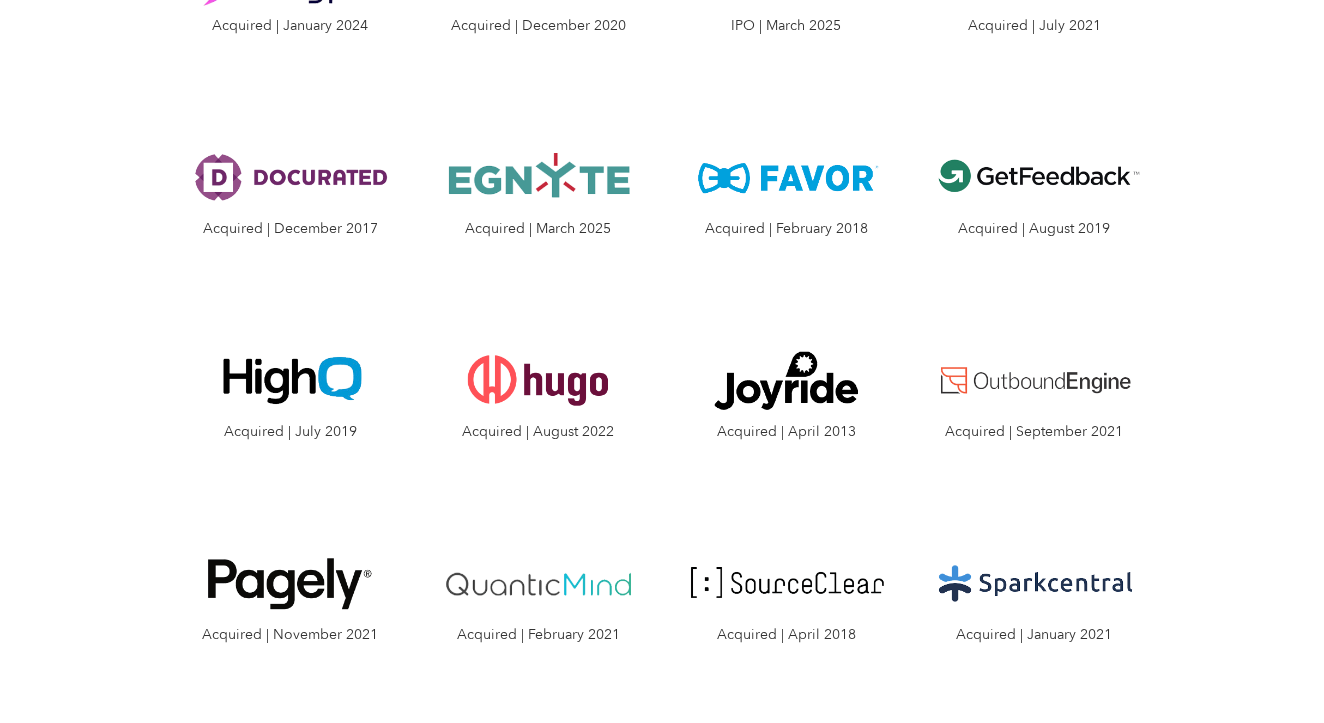 click at bounding box center (538, 177) 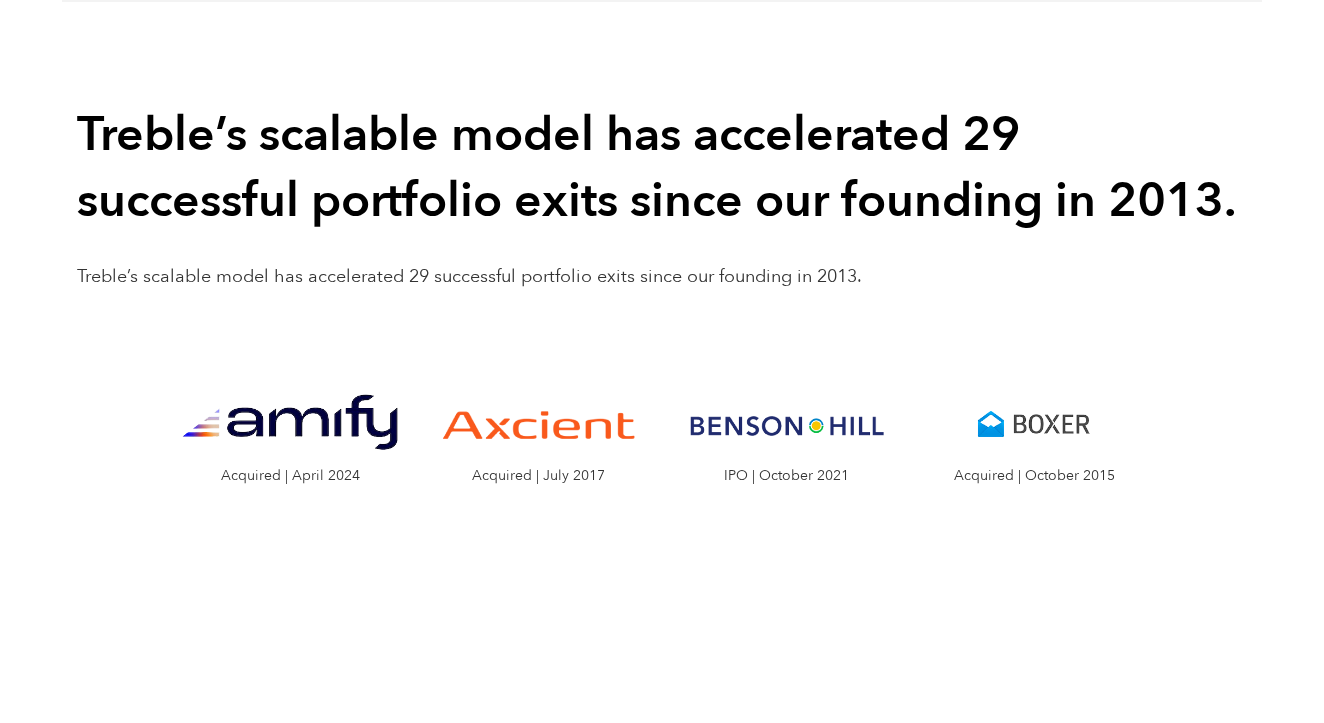 scroll, scrollTop: 1910, scrollLeft: 0, axis: vertical 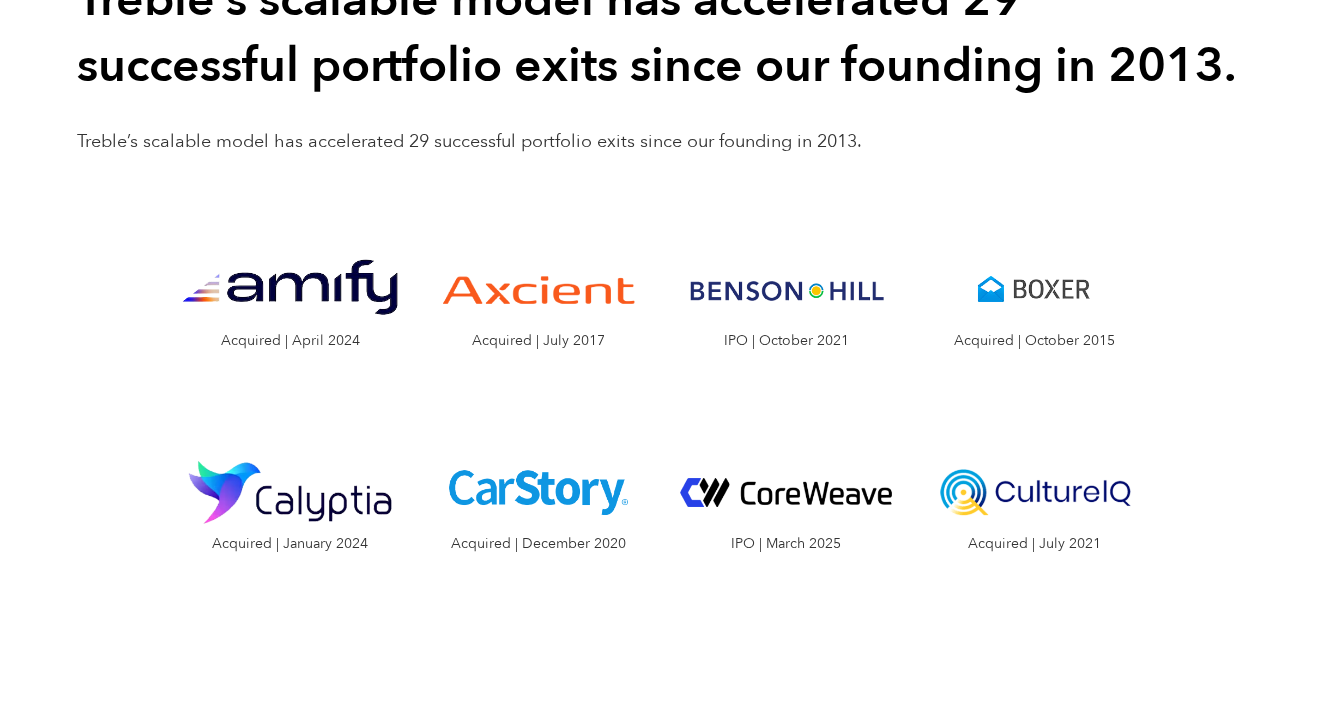 click at bounding box center [538, 492] 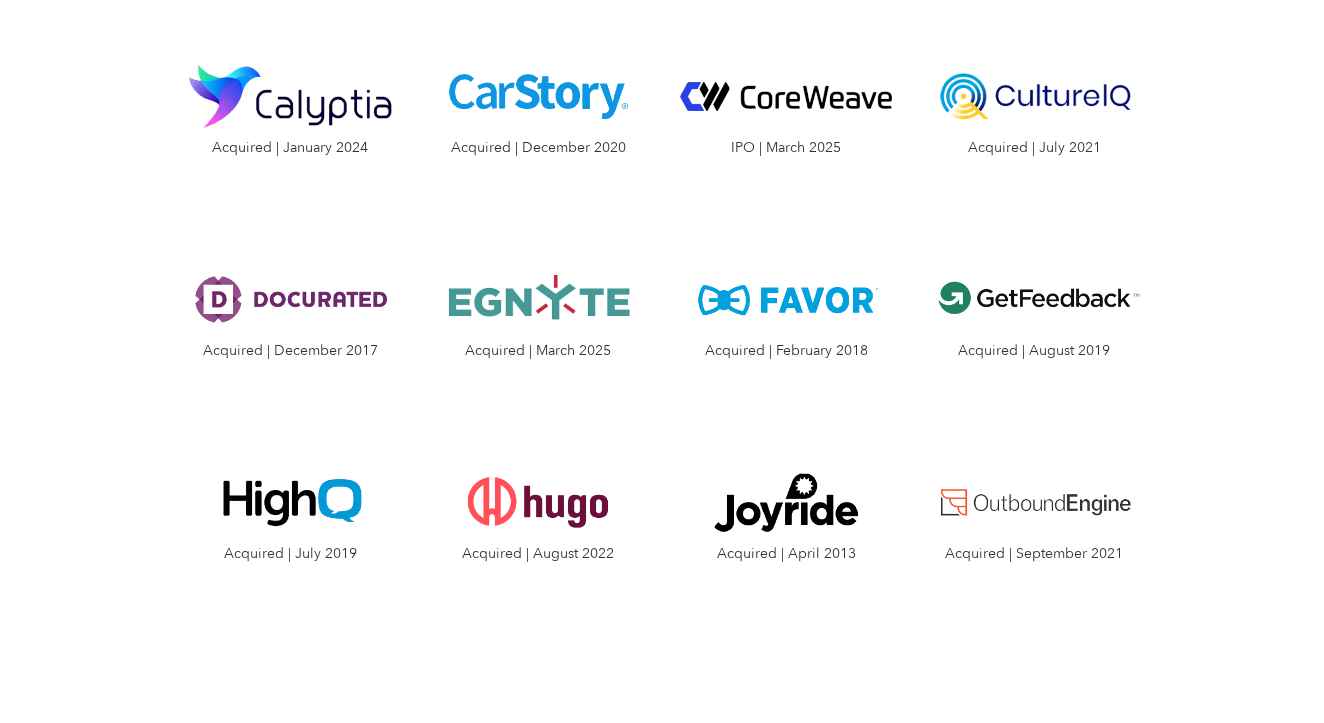 scroll, scrollTop: 2308, scrollLeft: 0, axis: vertical 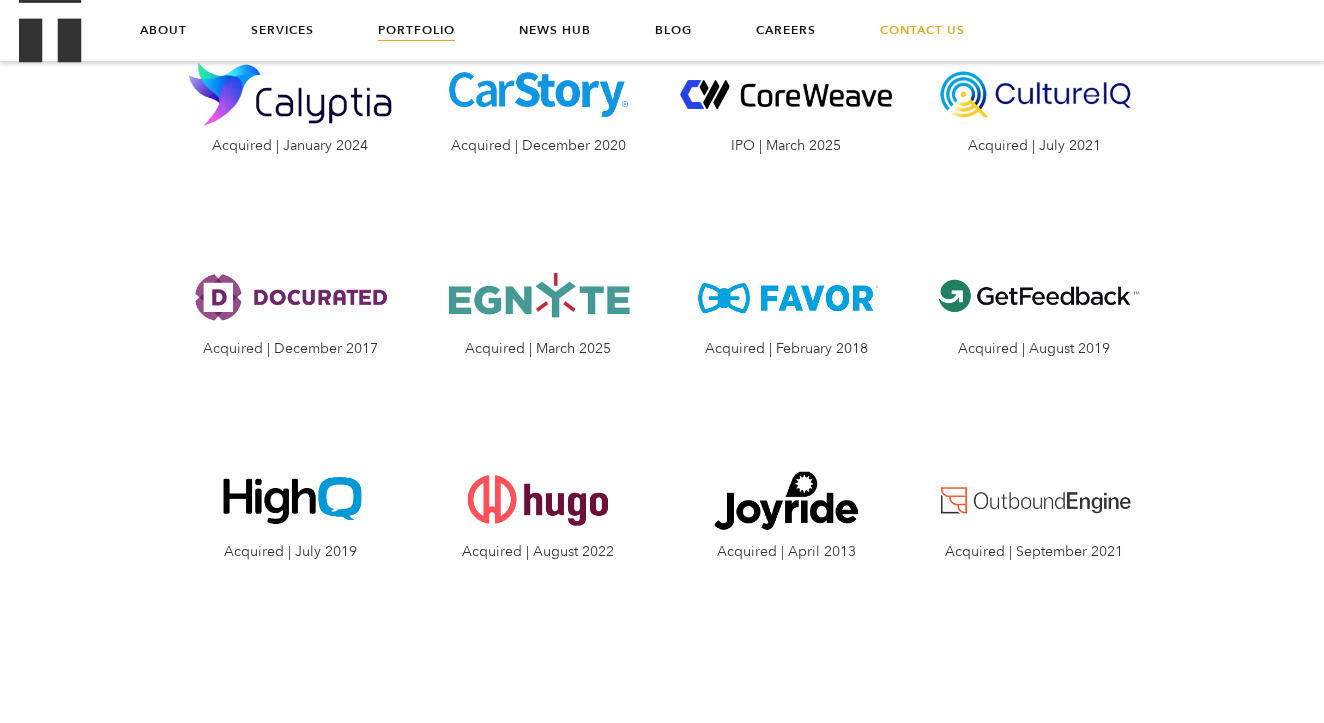 click at bounding box center (538, 297) 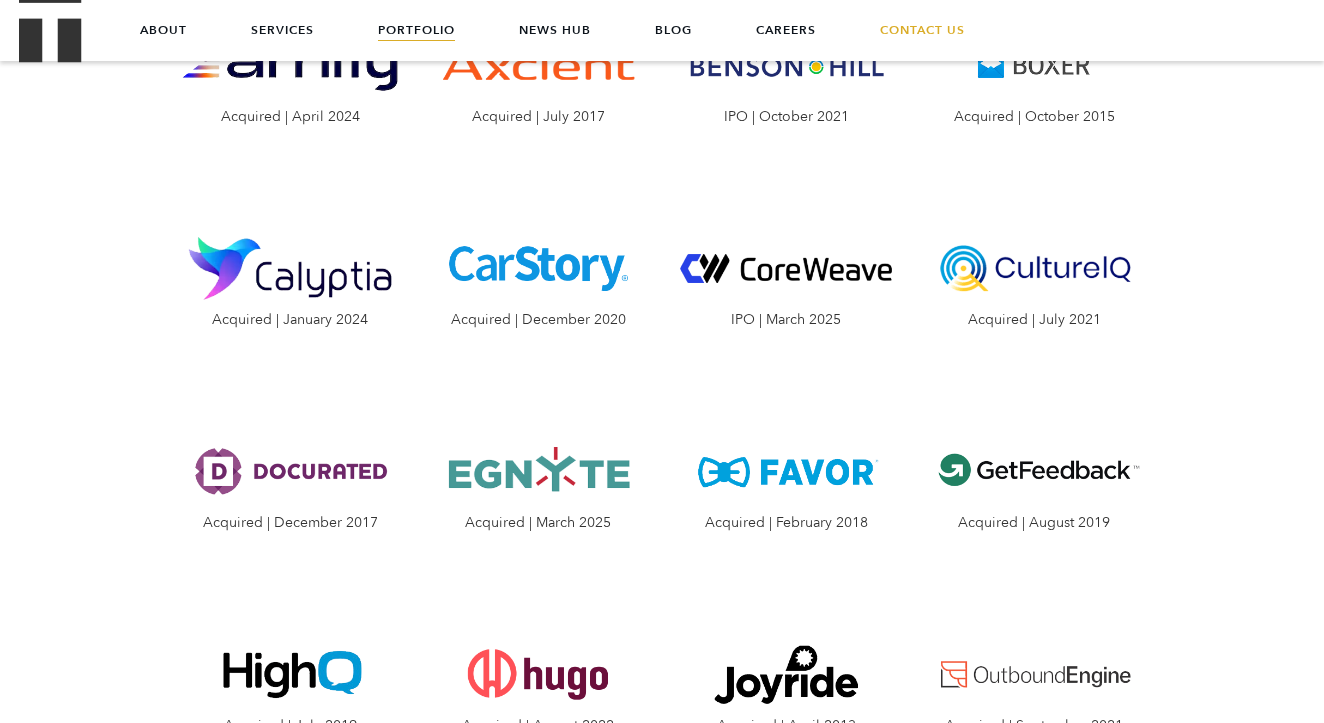 scroll, scrollTop: 1976, scrollLeft: 0, axis: vertical 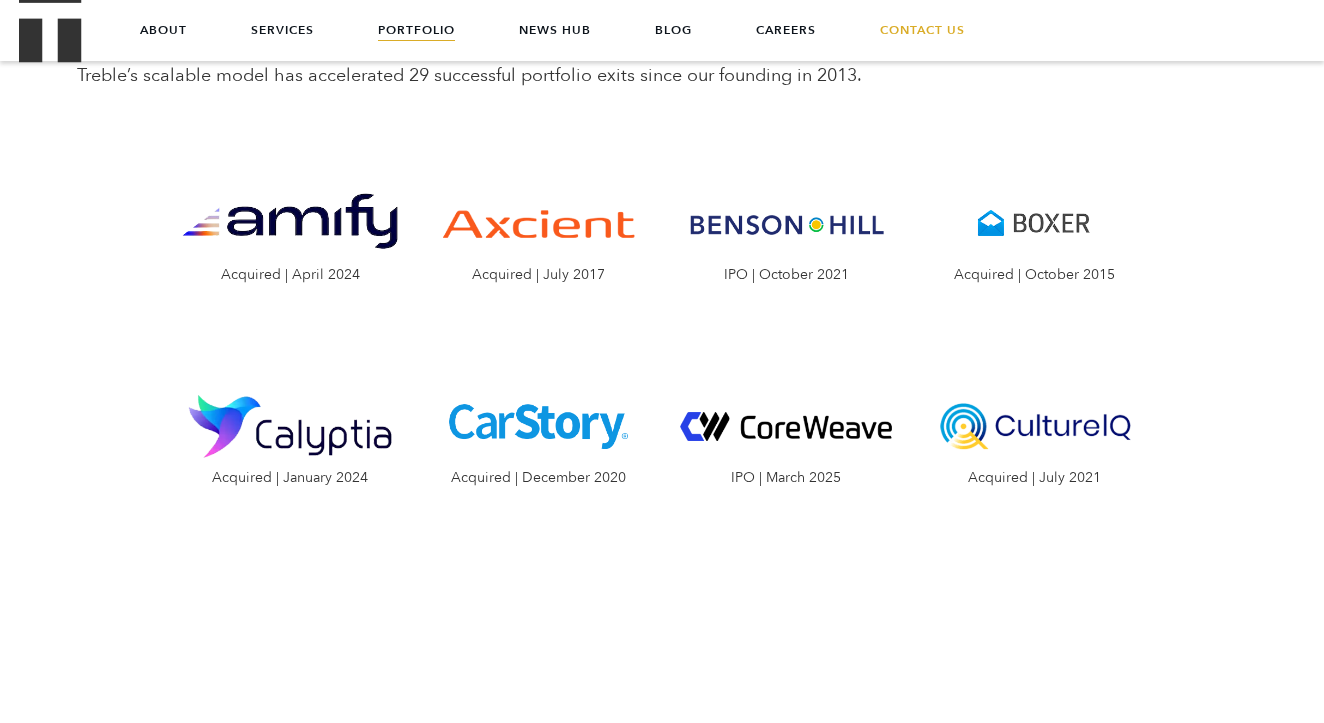 click at bounding box center [538, 426] 